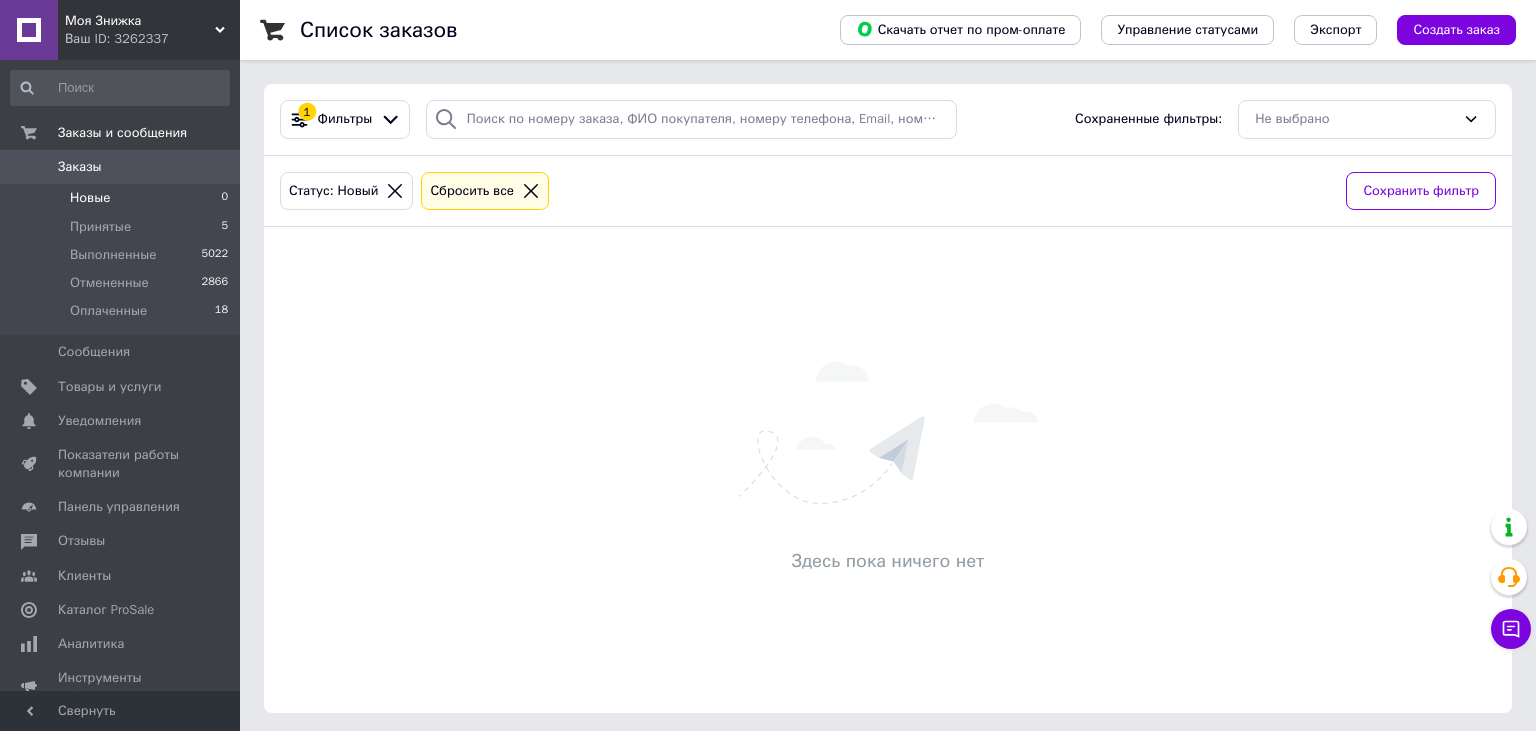 scroll, scrollTop: 0, scrollLeft: 0, axis: both 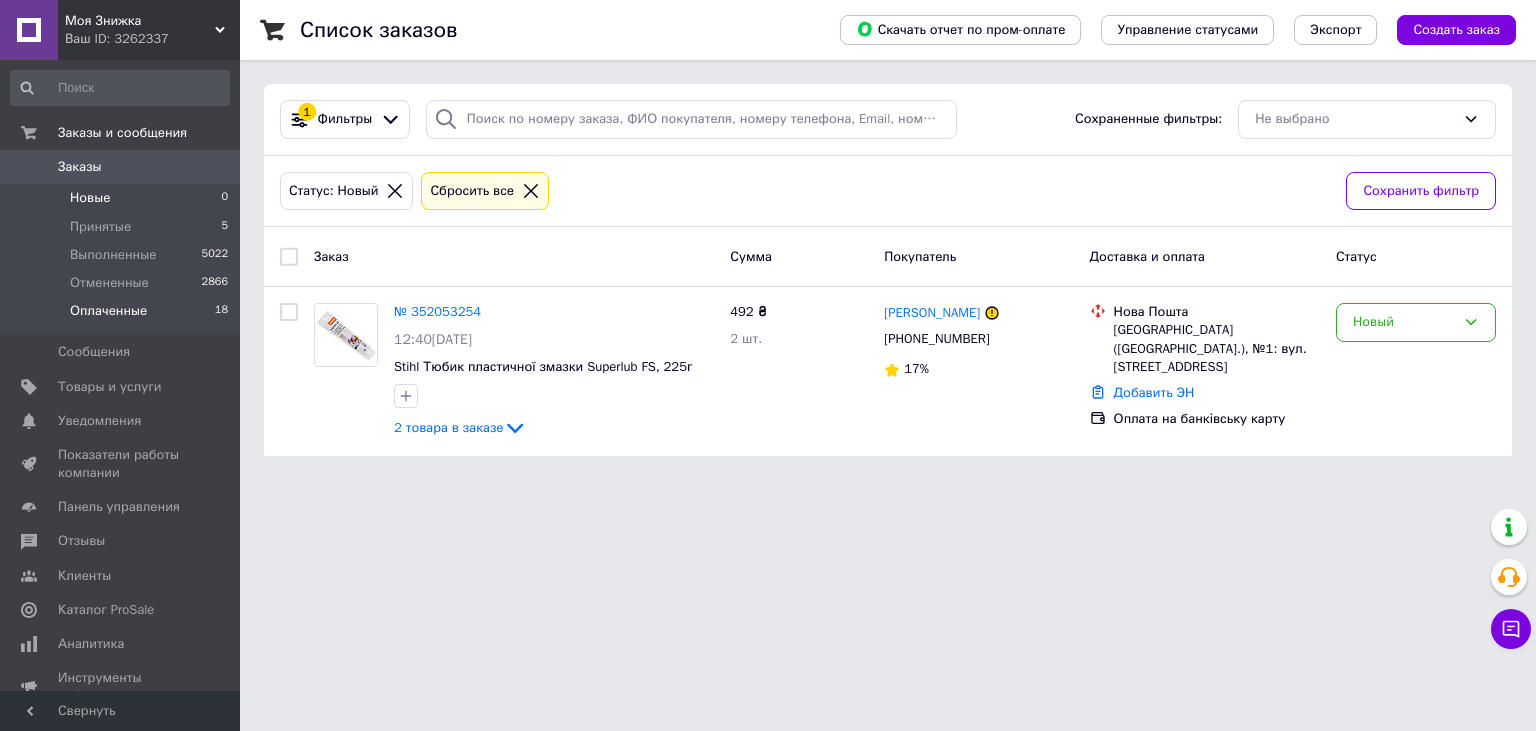 click on "Оплаченные" at bounding box center [108, 311] 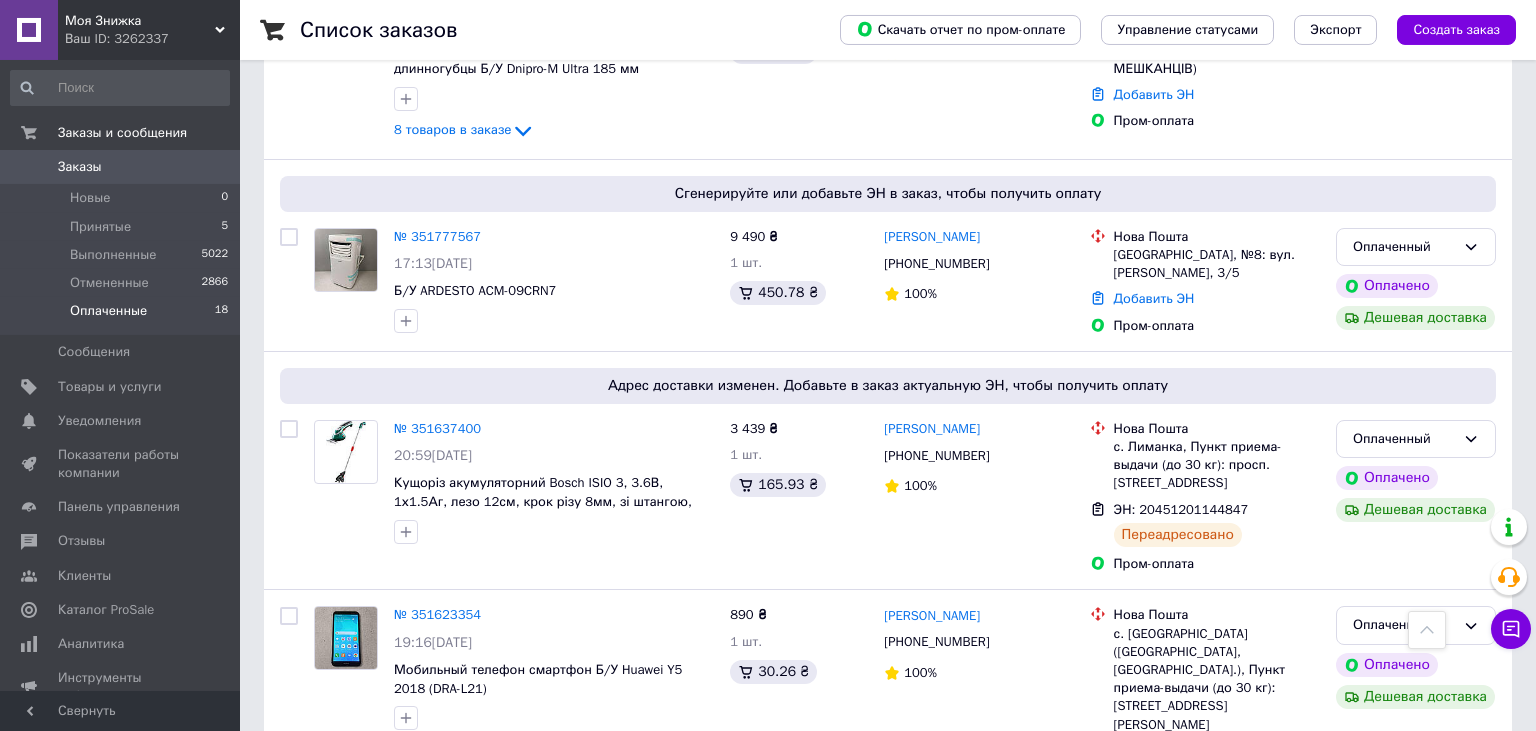 scroll, scrollTop: 1056, scrollLeft: 0, axis: vertical 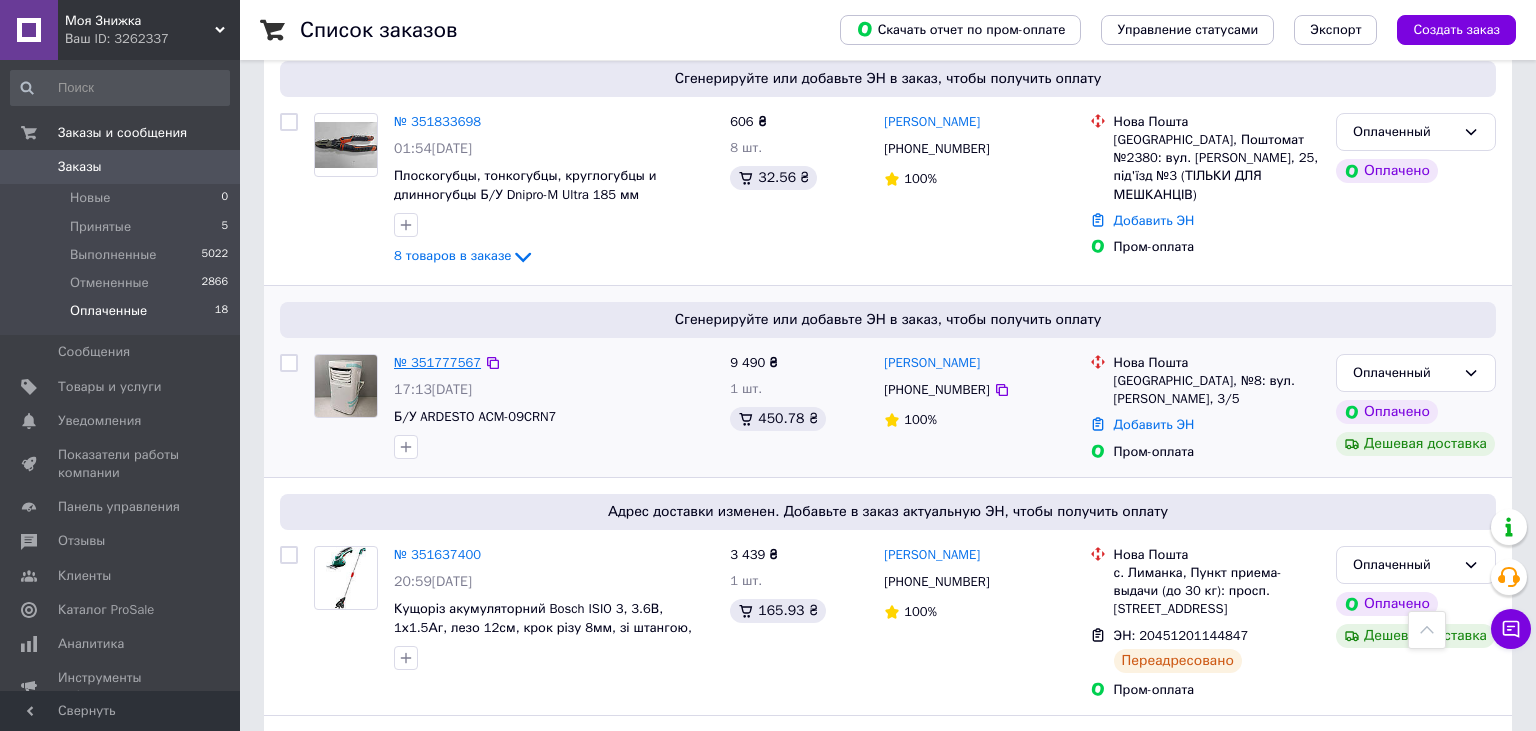 click on "№ 351777567" at bounding box center [437, 362] 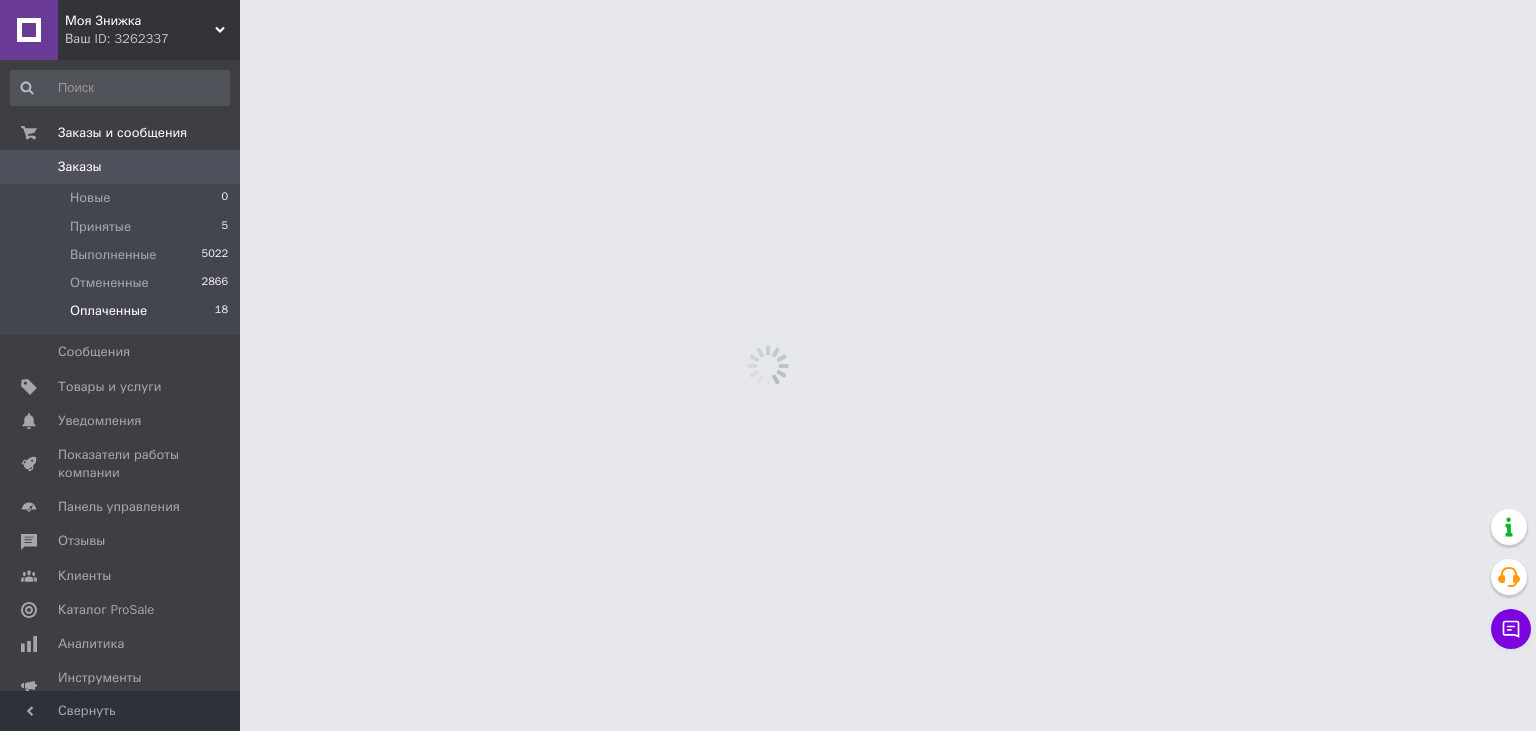 scroll, scrollTop: 0, scrollLeft: 0, axis: both 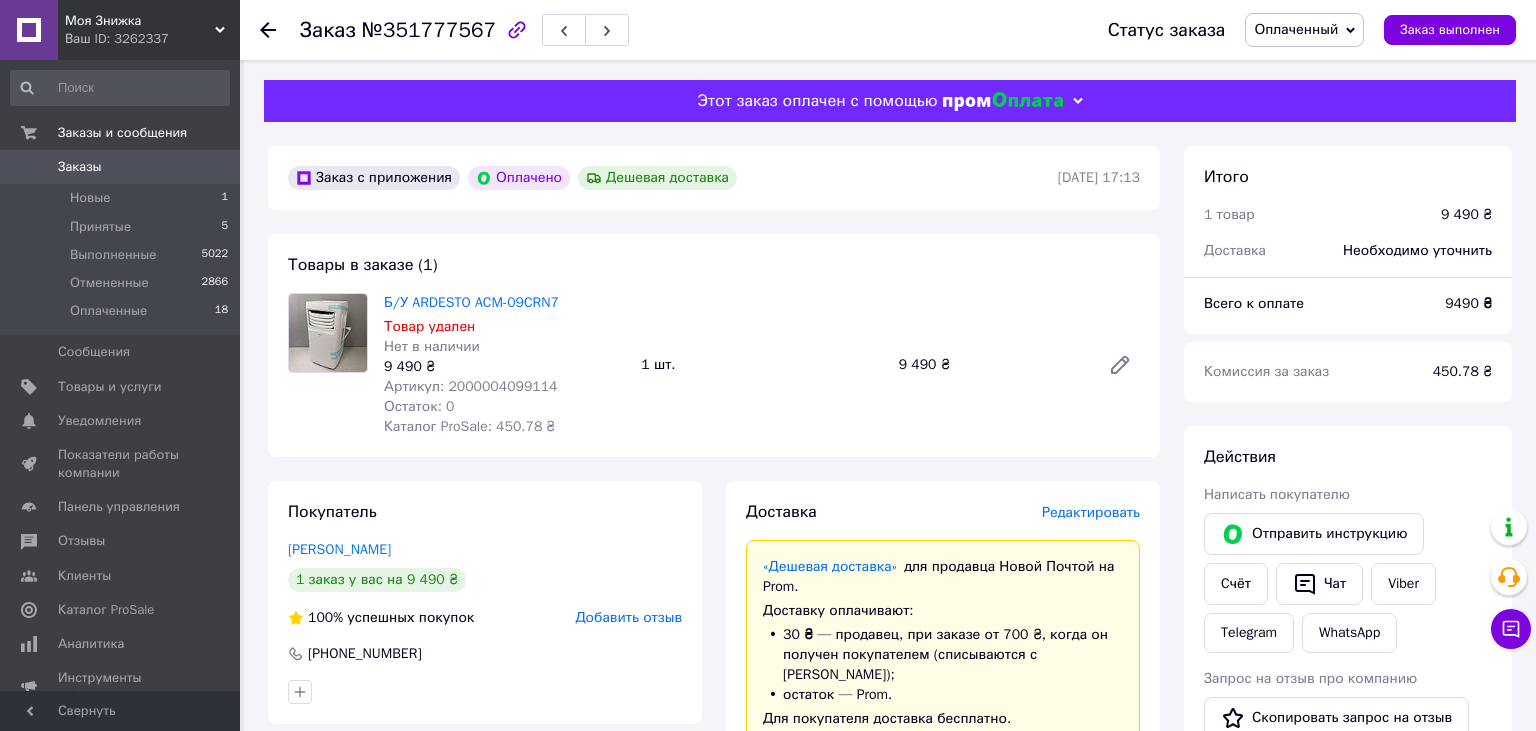 click on "Редактировать" at bounding box center [1091, 512] 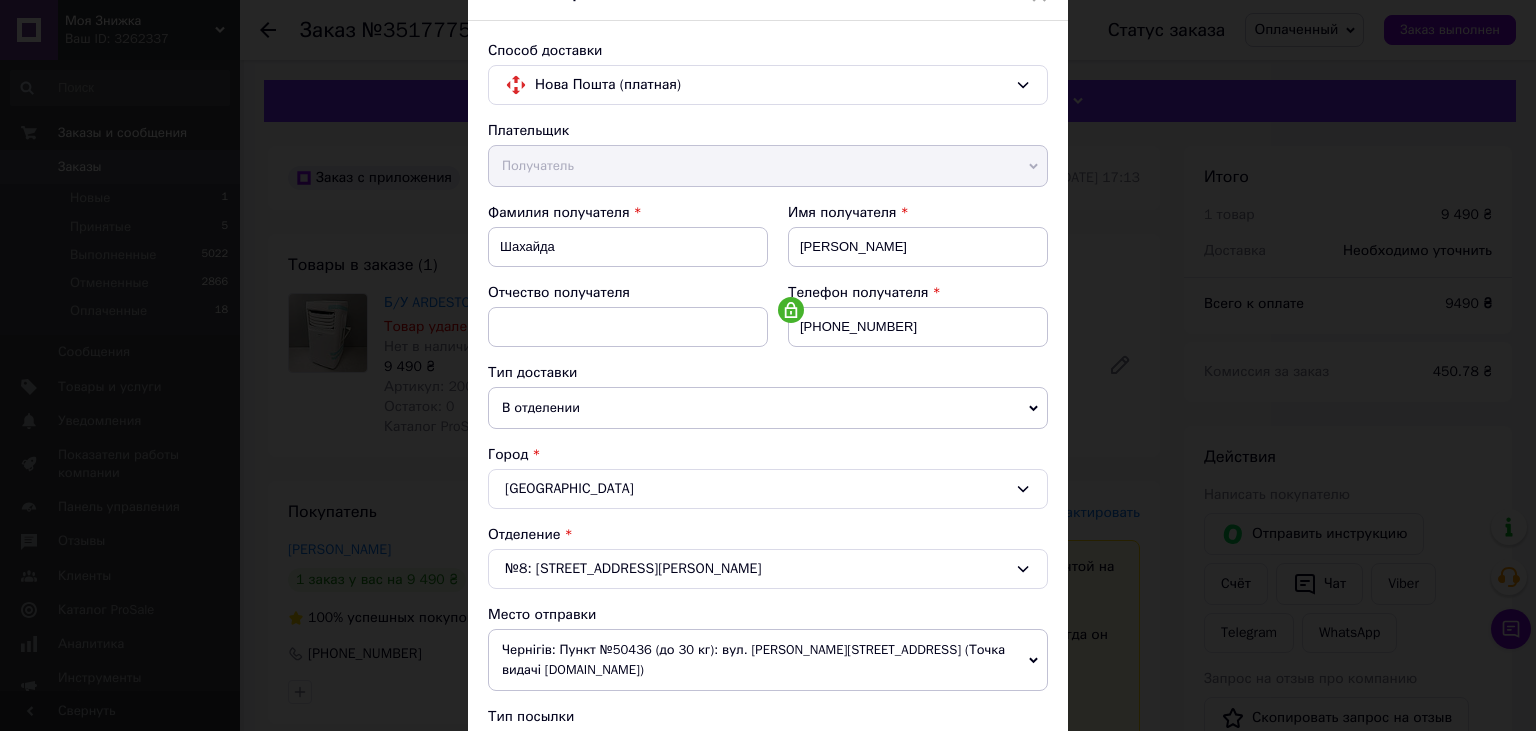 scroll, scrollTop: 110, scrollLeft: 0, axis: vertical 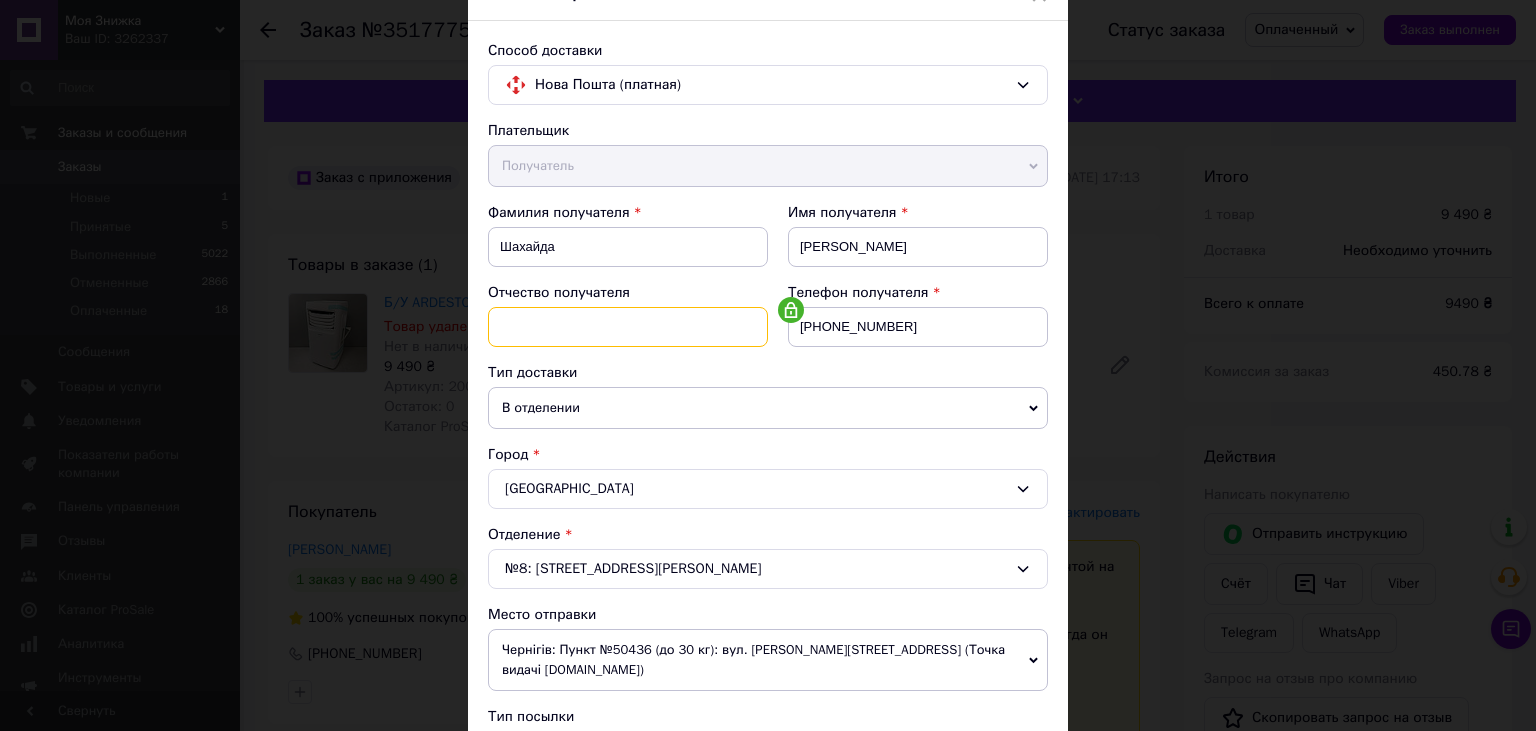 click at bounding box center [628, 327] 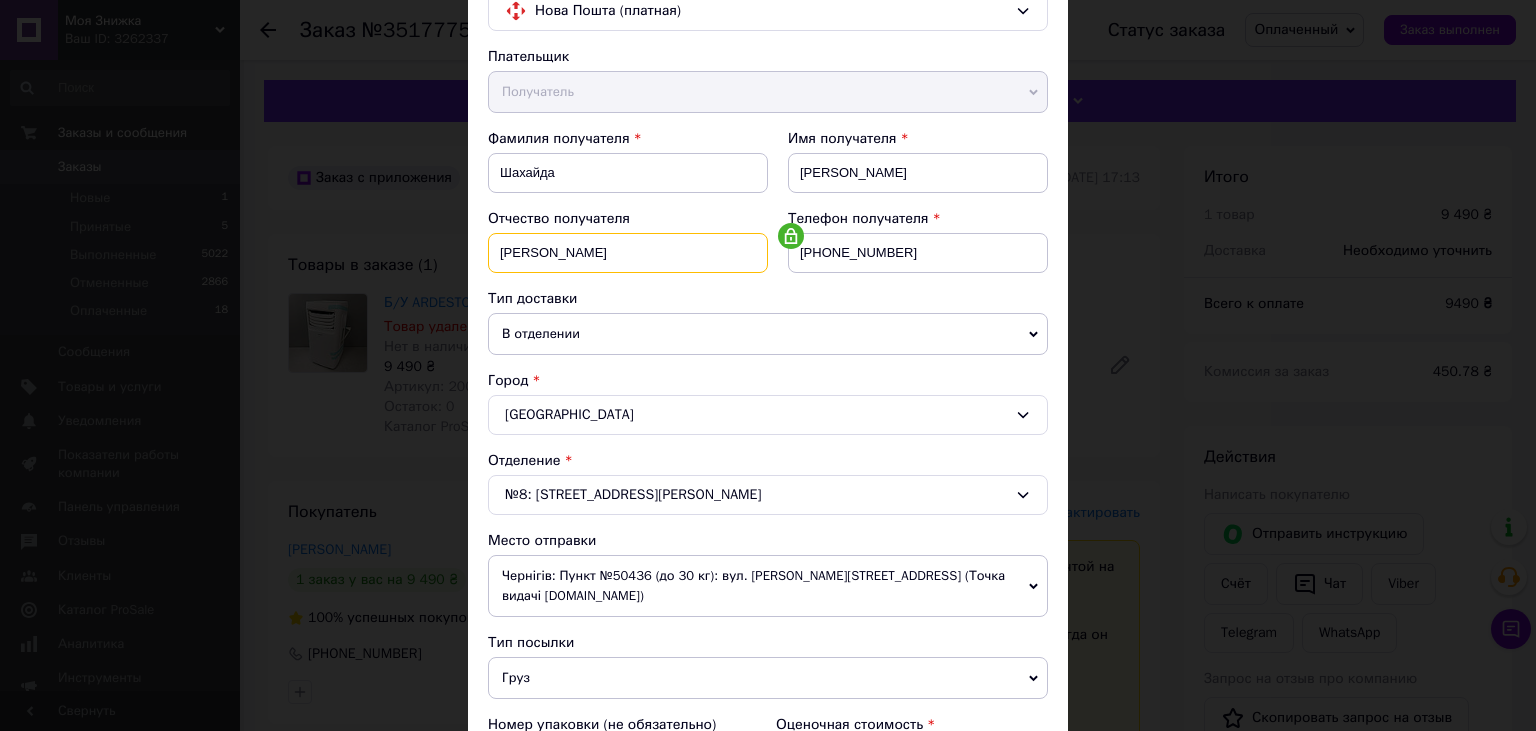 scroll, scrollTop: 221, scrollLeft: 0, axis: vertical 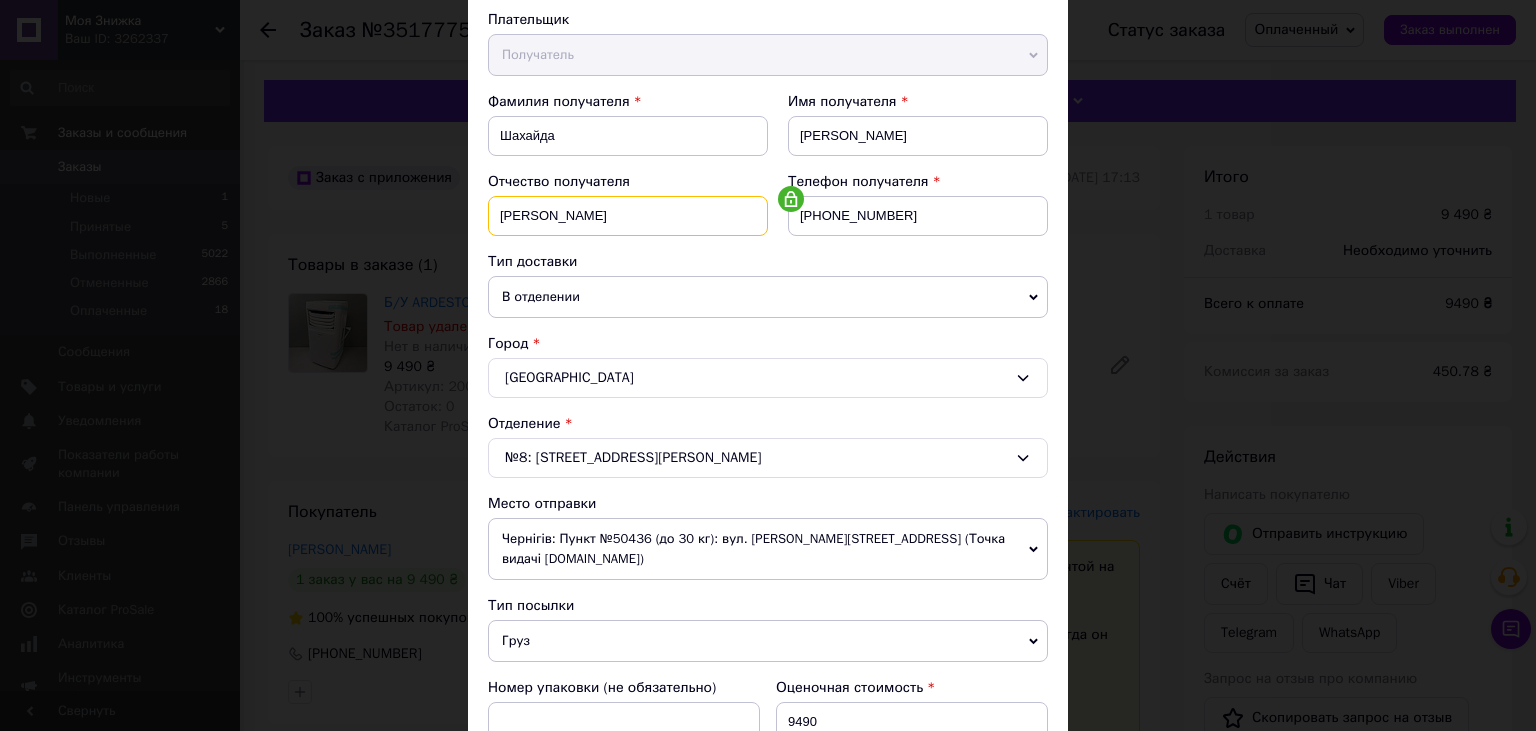 type on "[PERSON_NAME]" 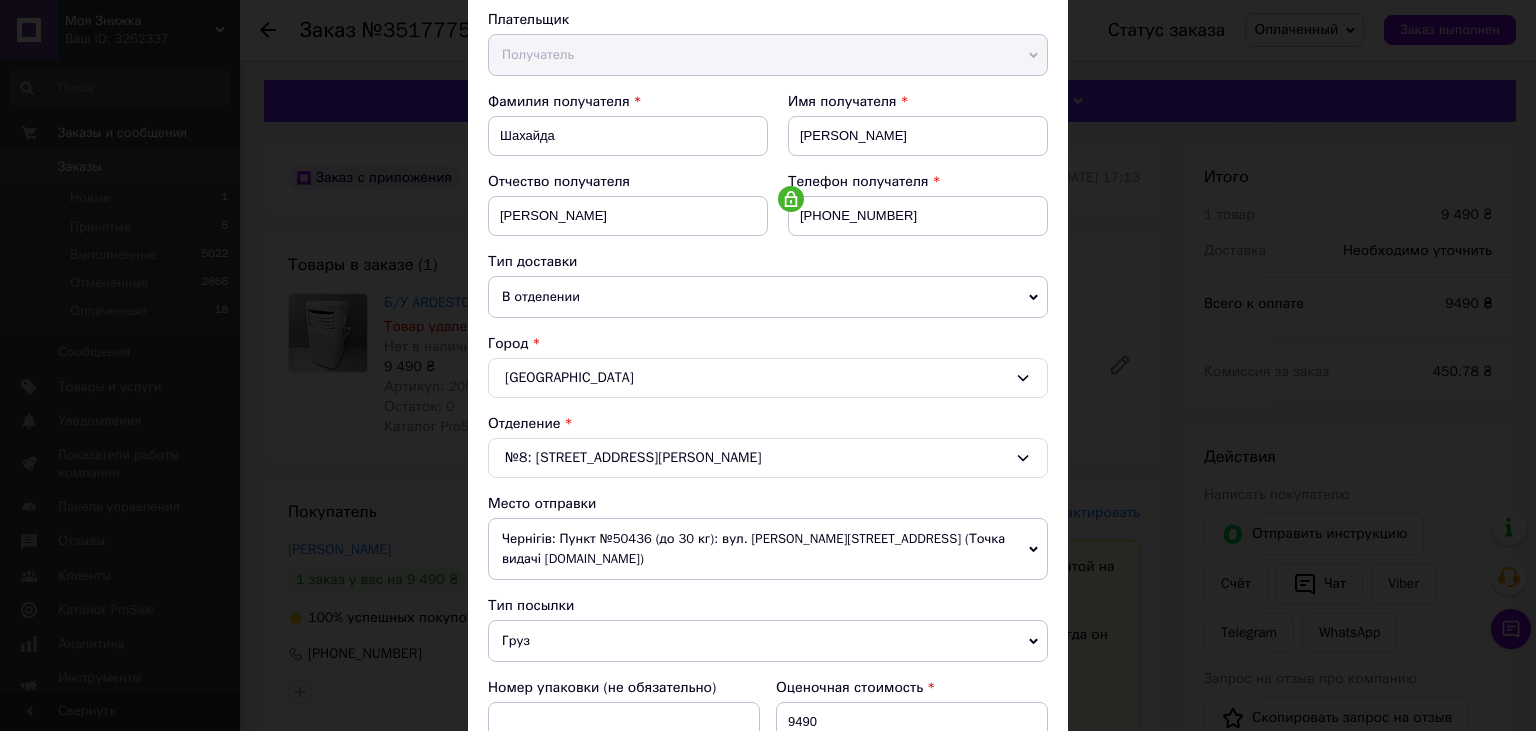 click on "В отделении" at bounding box center [768, 297] 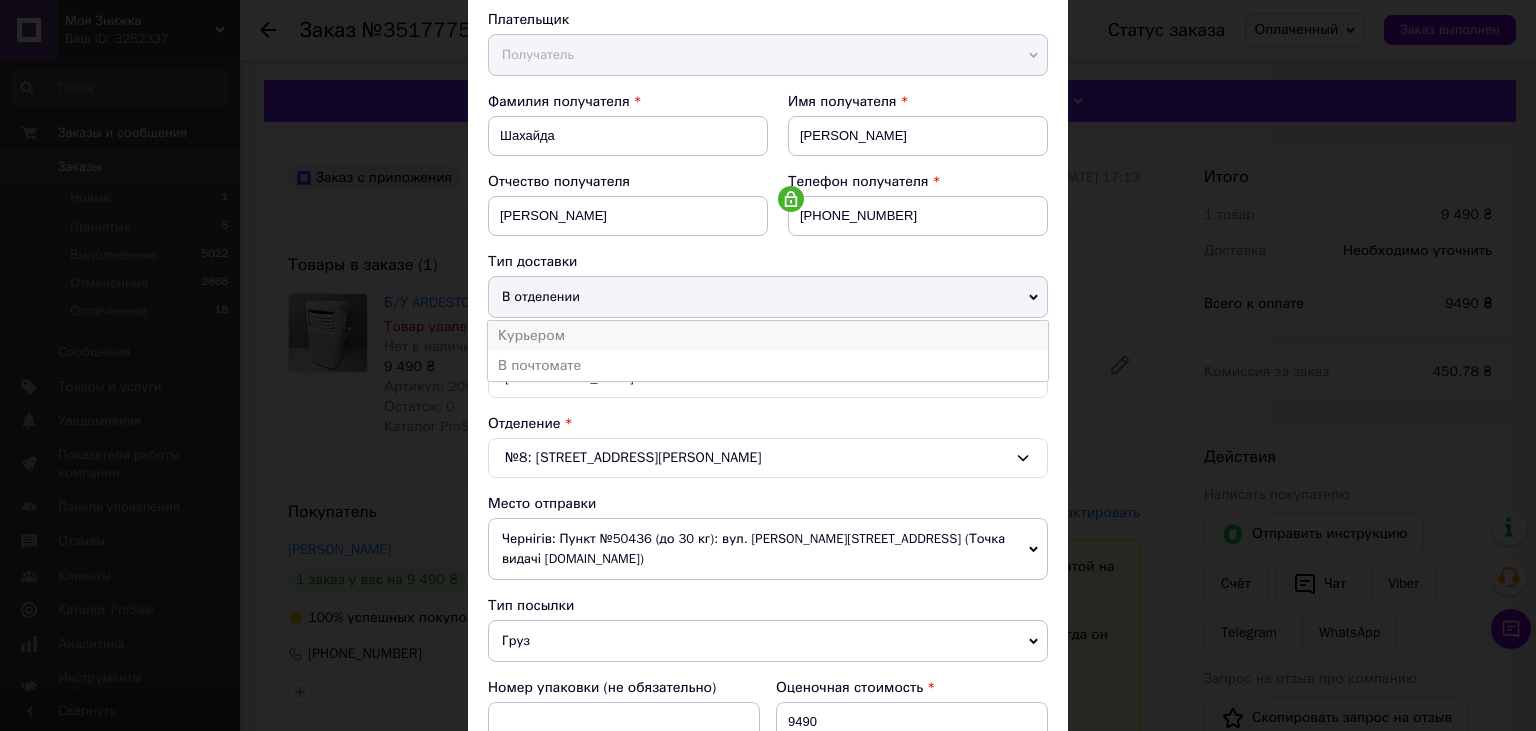 click on "Курьером" at bounding box center (768, 336) 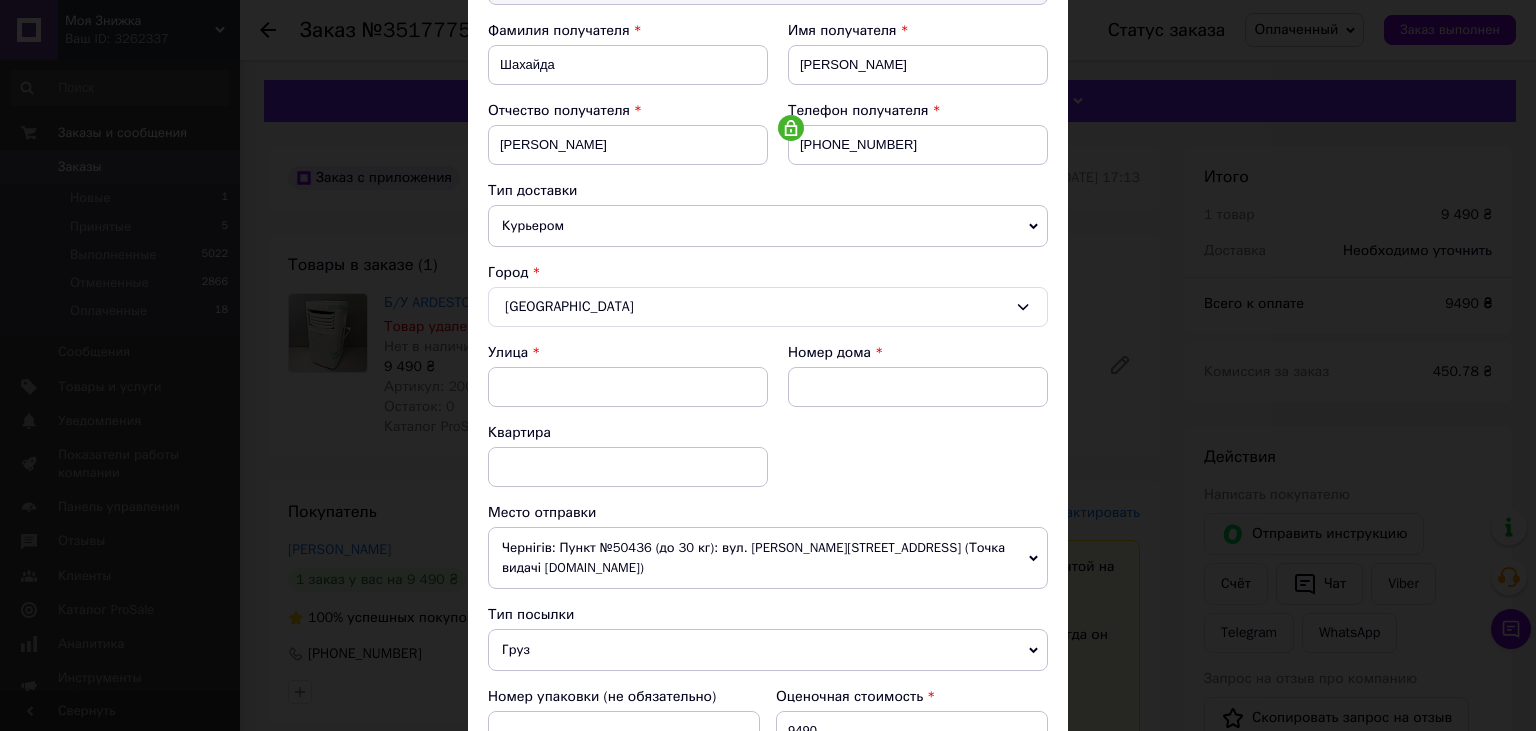 scroll, scrollTop: 331, scrollLeft: 0, axis: vertical 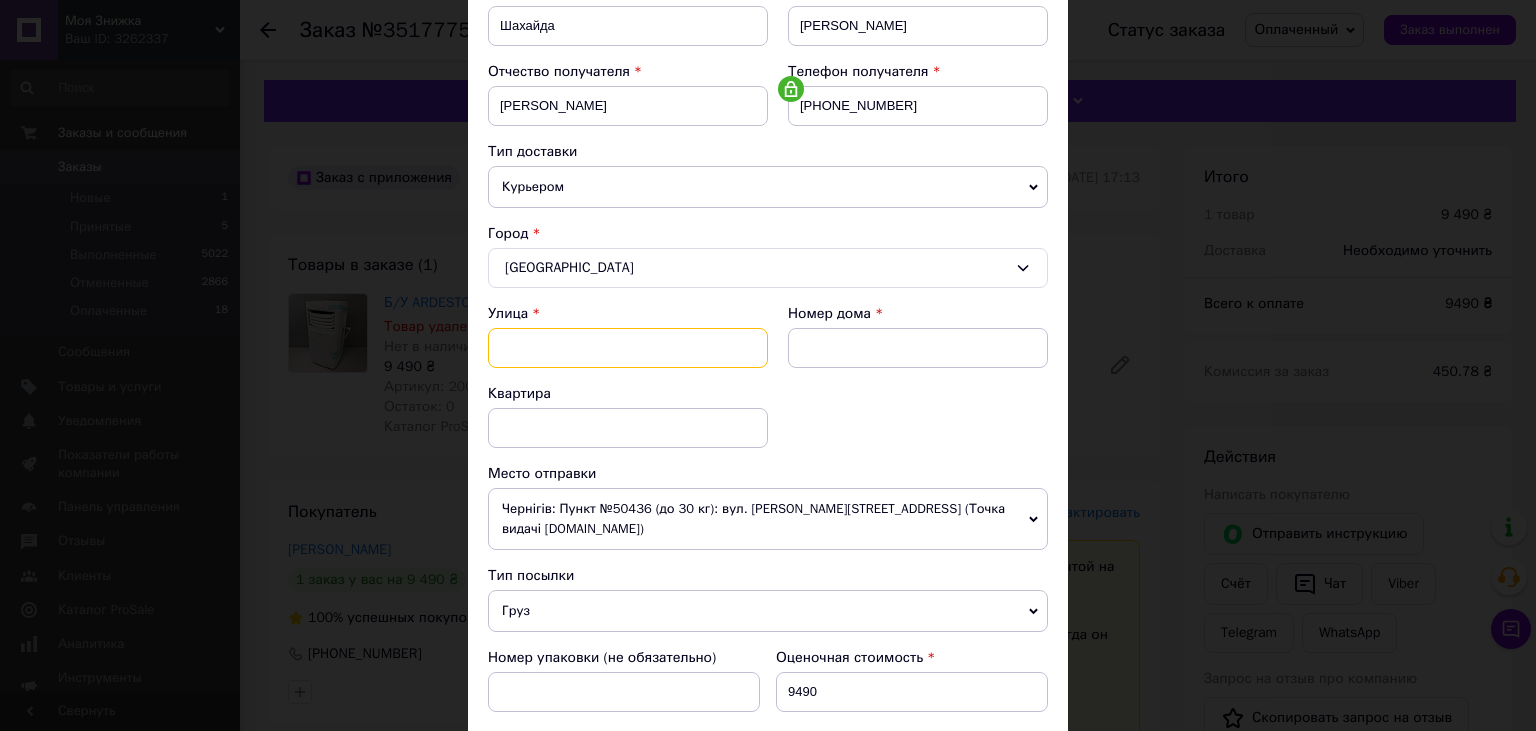 click at bounding box center [628, 348] 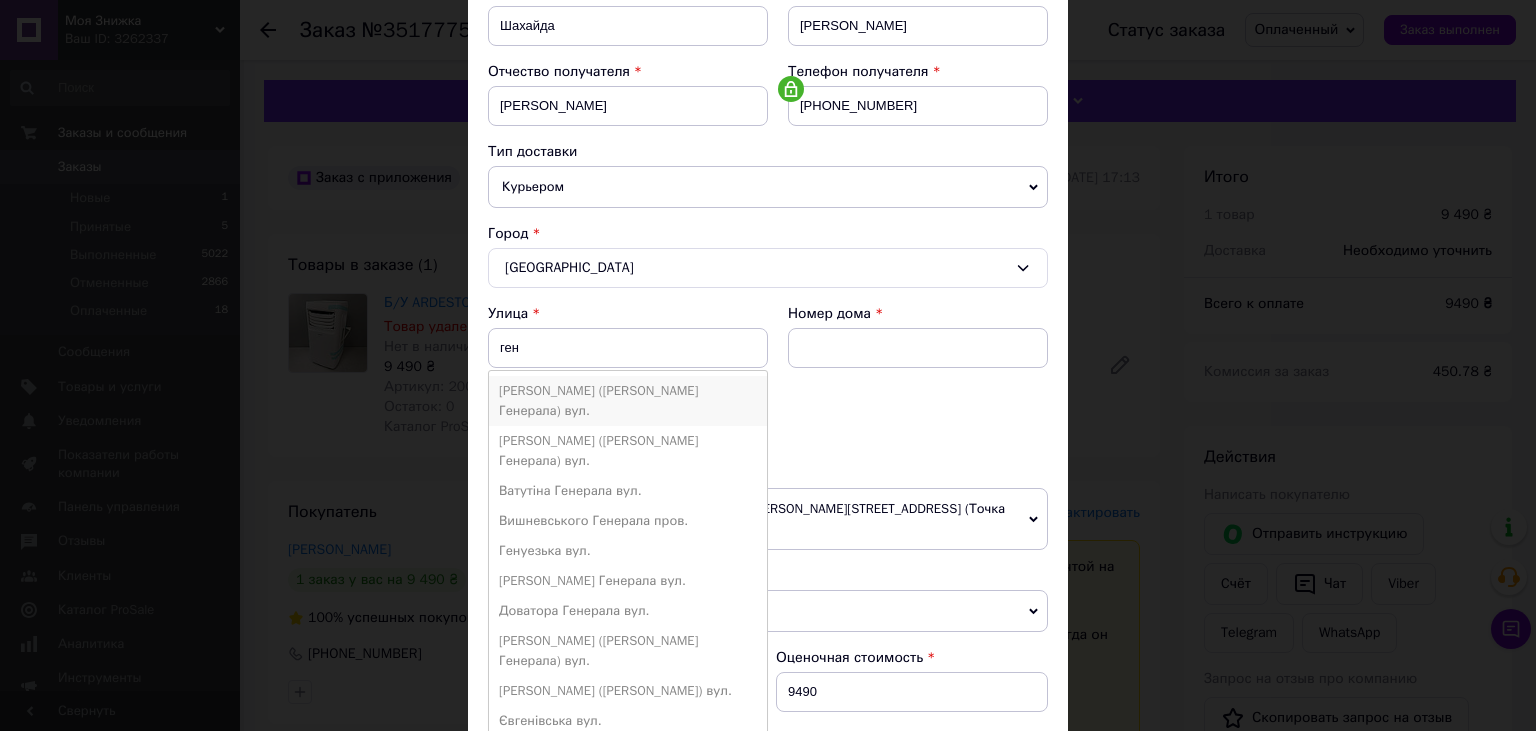 click on "[PERSON_NAME] ([PERSON_NAME] Генерала) вул." at bounding box center [628, 401] 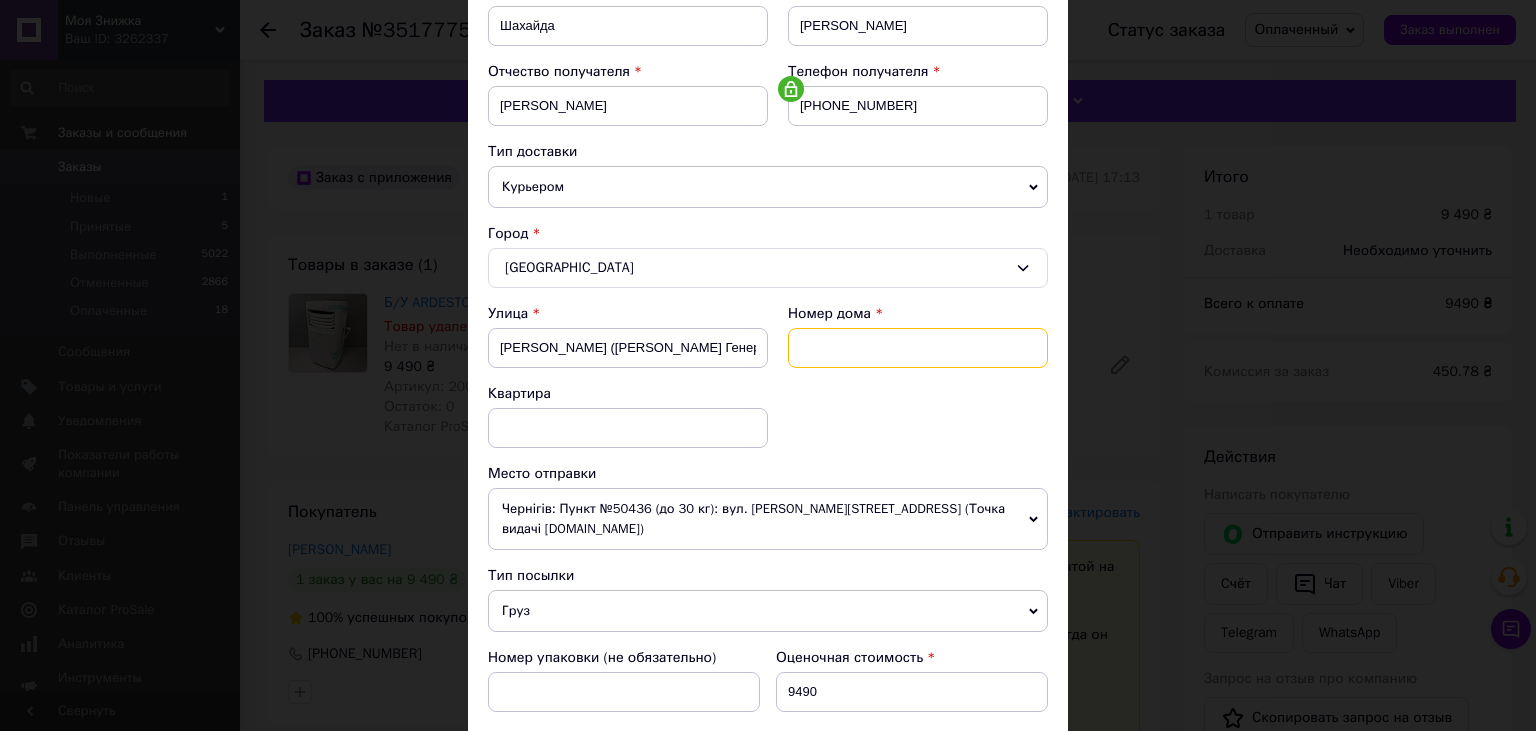 click at bounding box center [918, 348] 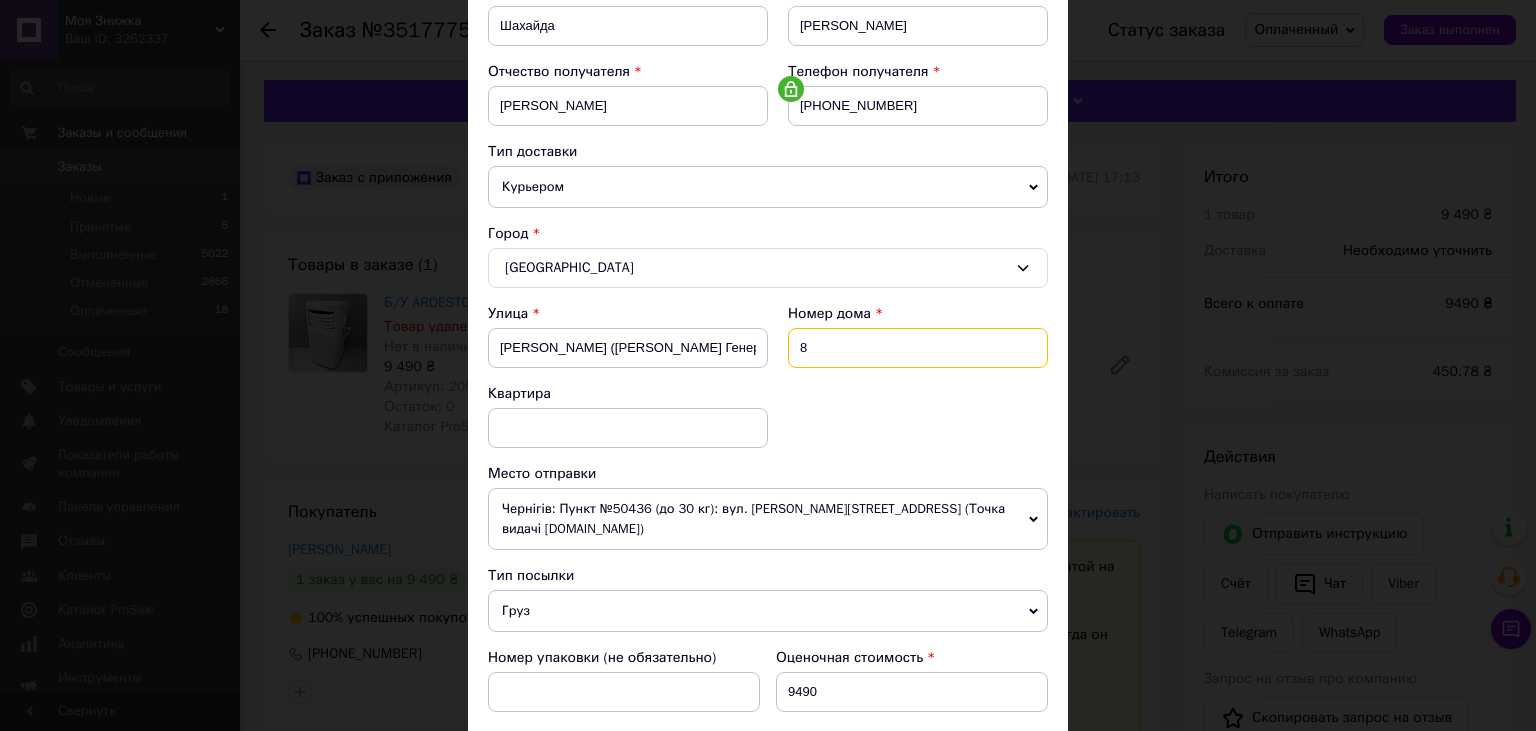 type on "8" 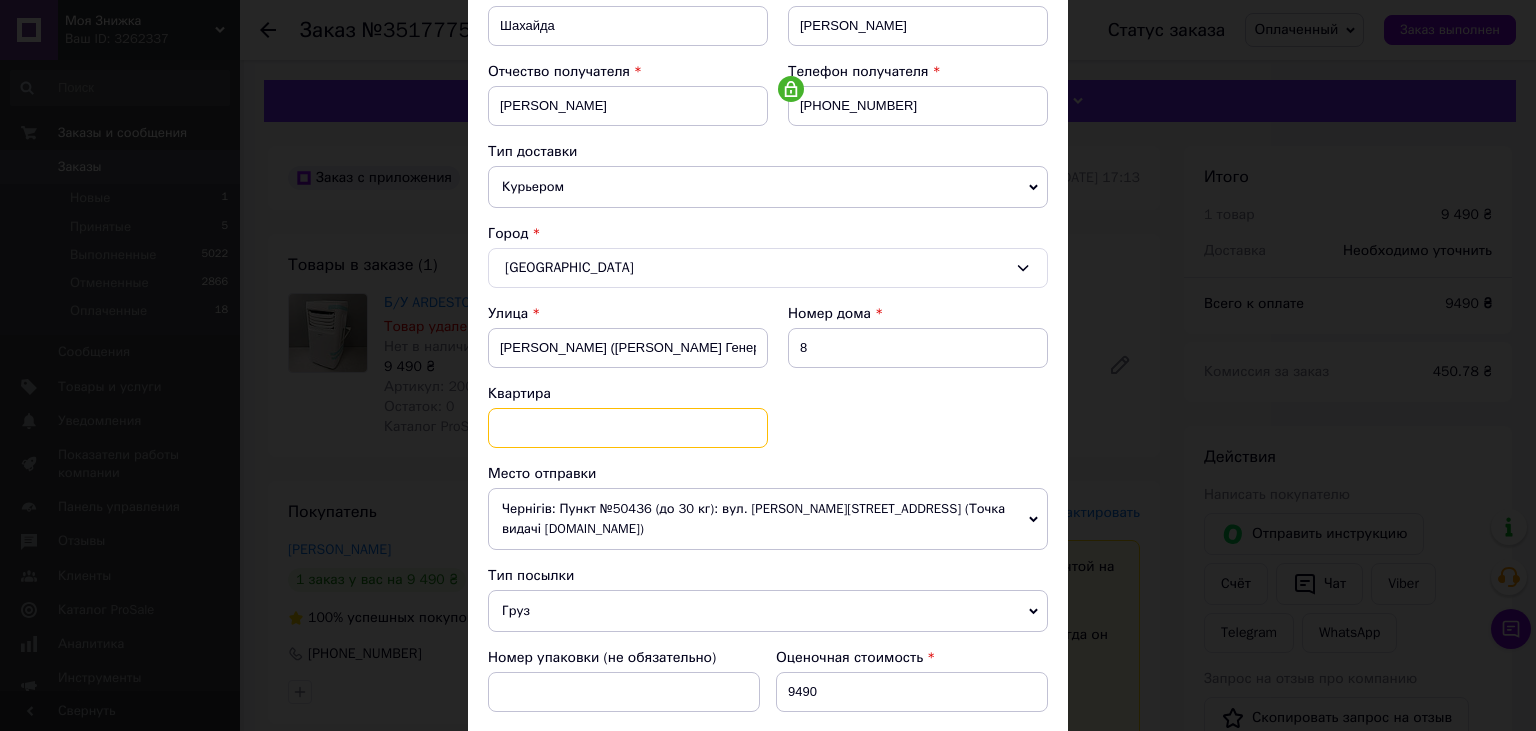 click at bounding box center [628, 428] 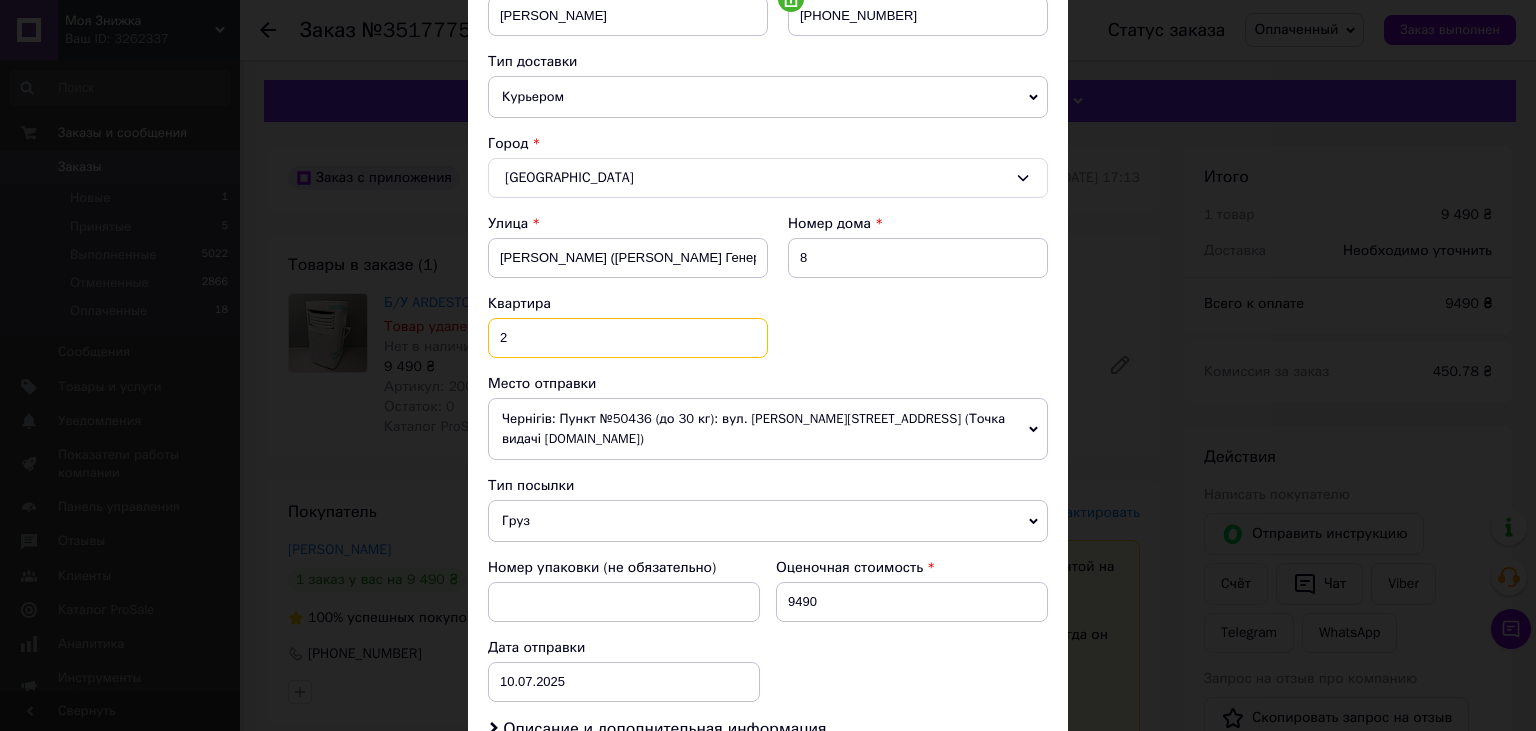 scroll, scrollTop: 552, scrollLeft: 0, axis: vertical 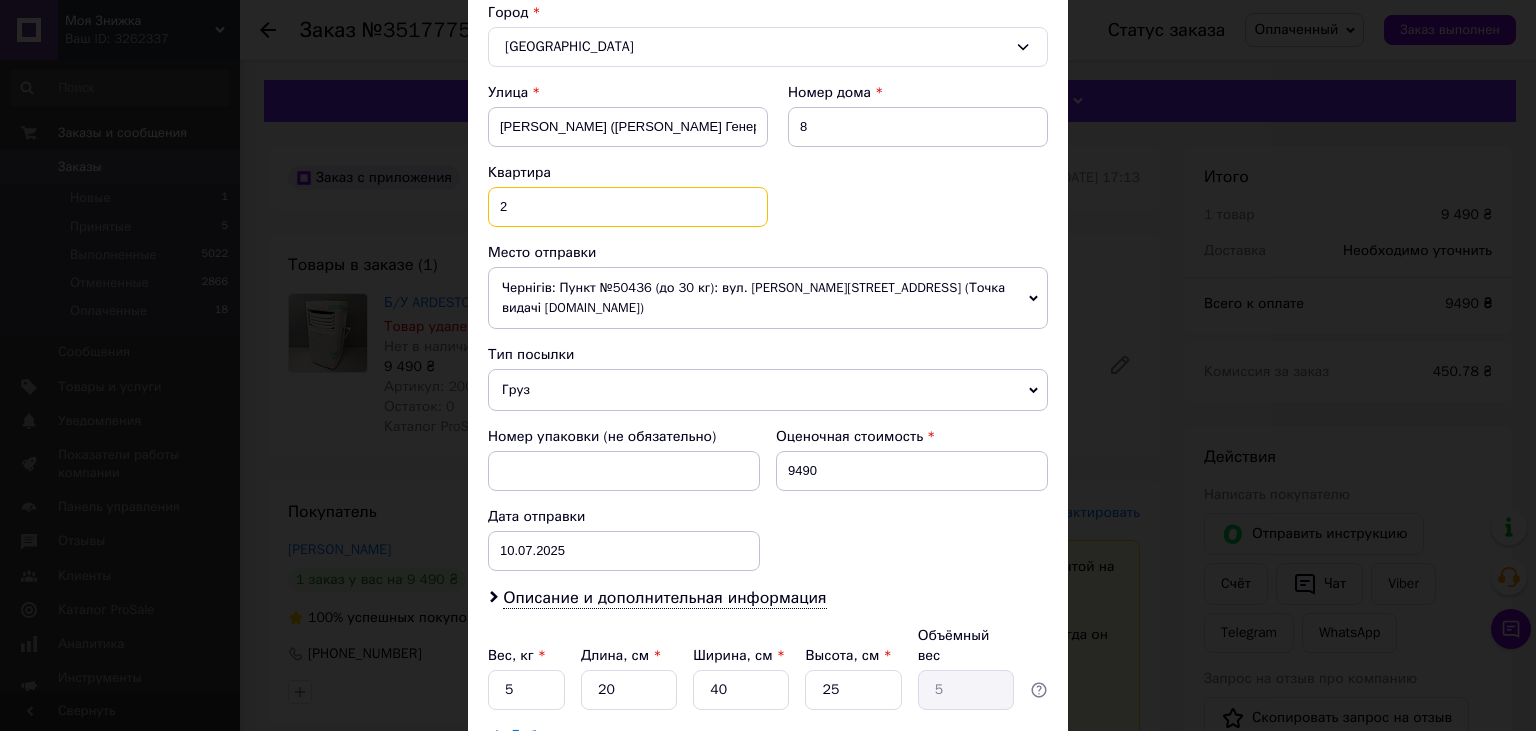 type on "2" 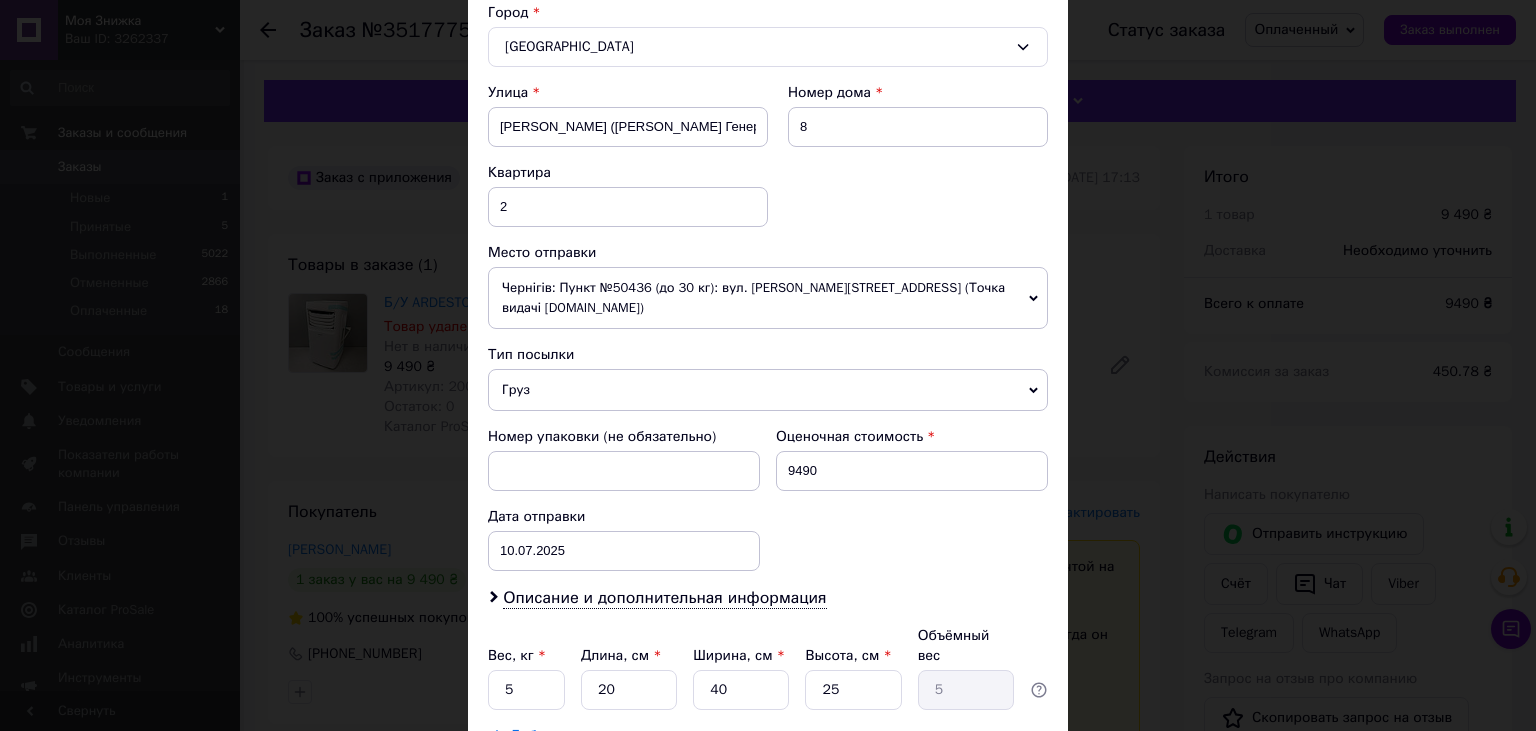 click 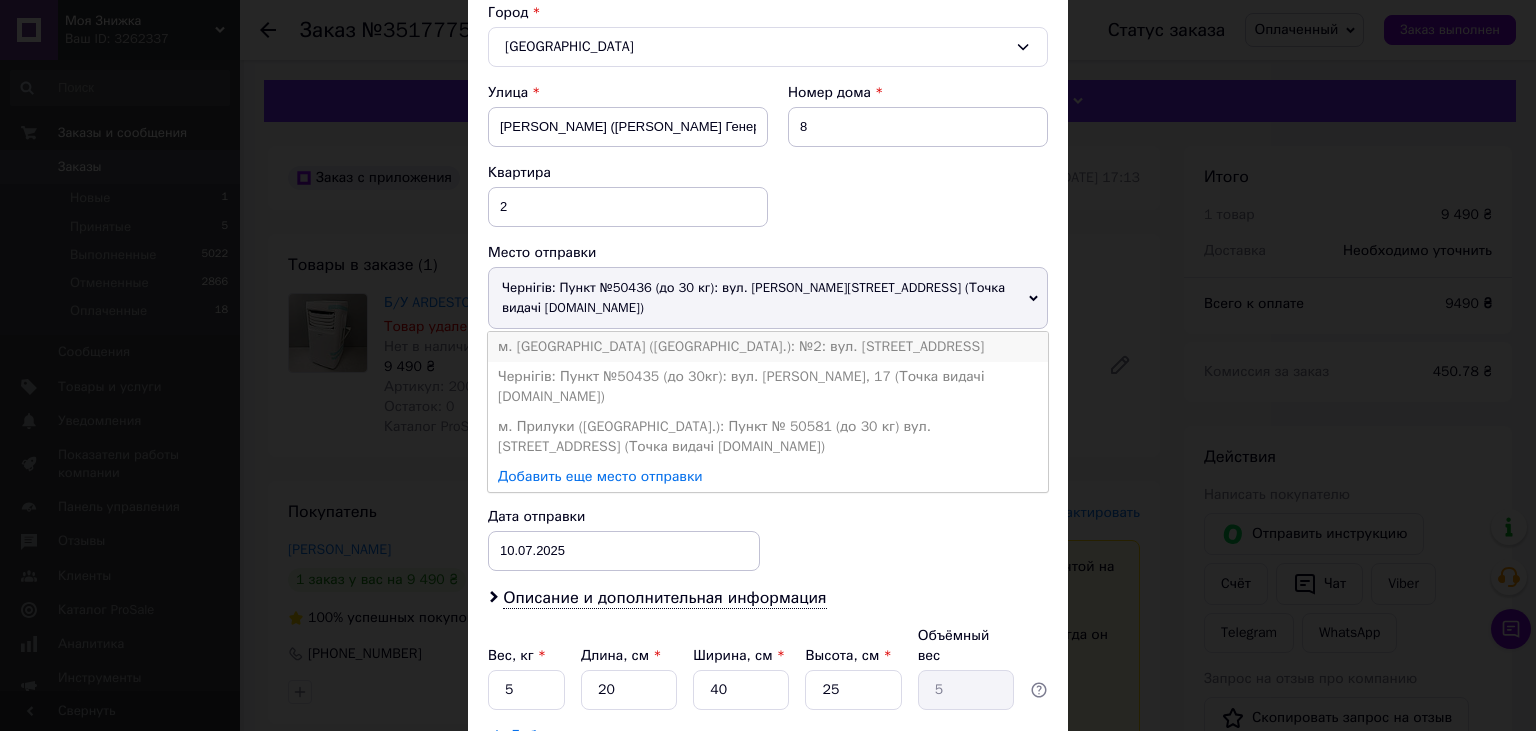 click on "м. [GEOGRAPHIC_DATA] ([GEOGRAPHIC_DATA].): №2: вул. [STREET_ADDRESS]" at bounding box center [768, 347] 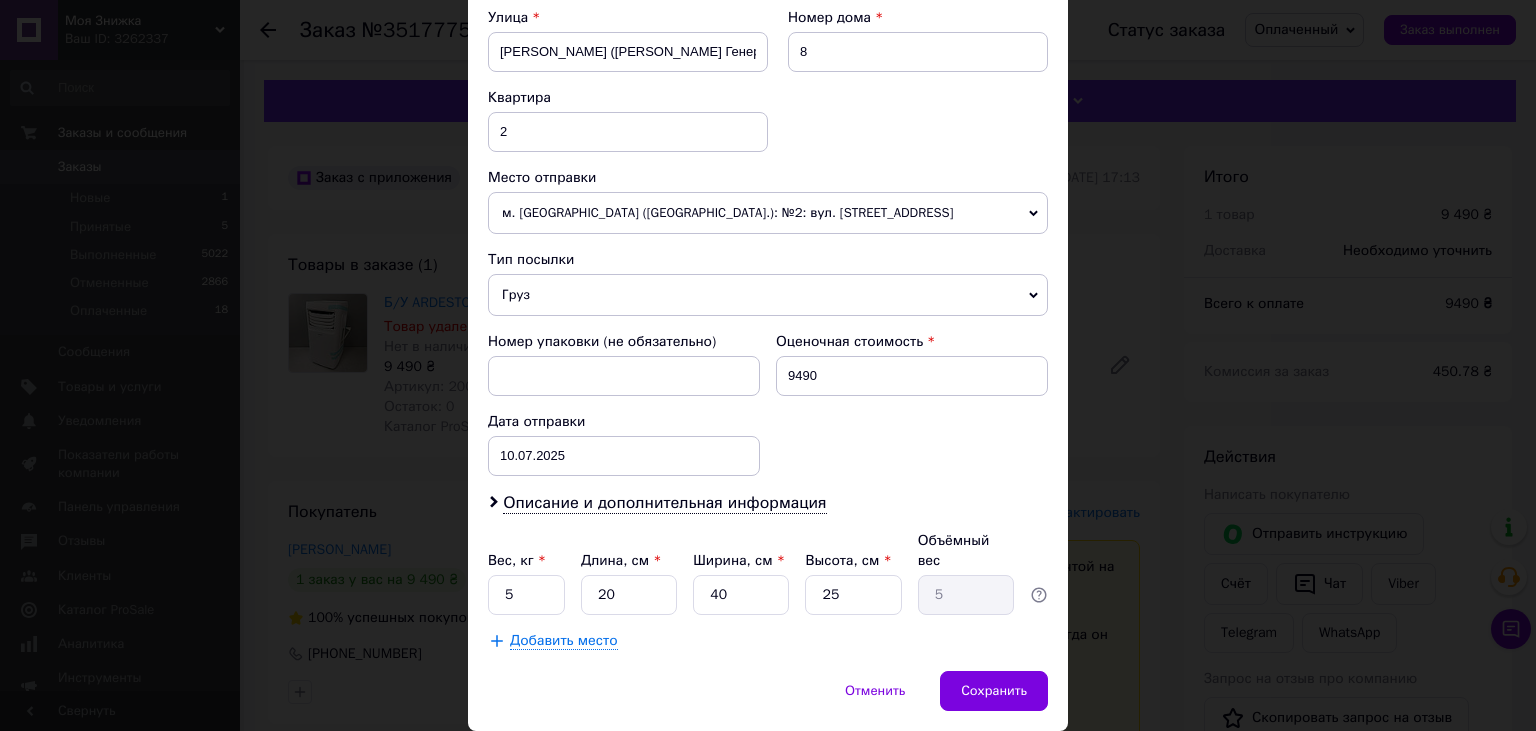 scroll, scrollTop: 671, scrollLeft: 0, axis: vertical 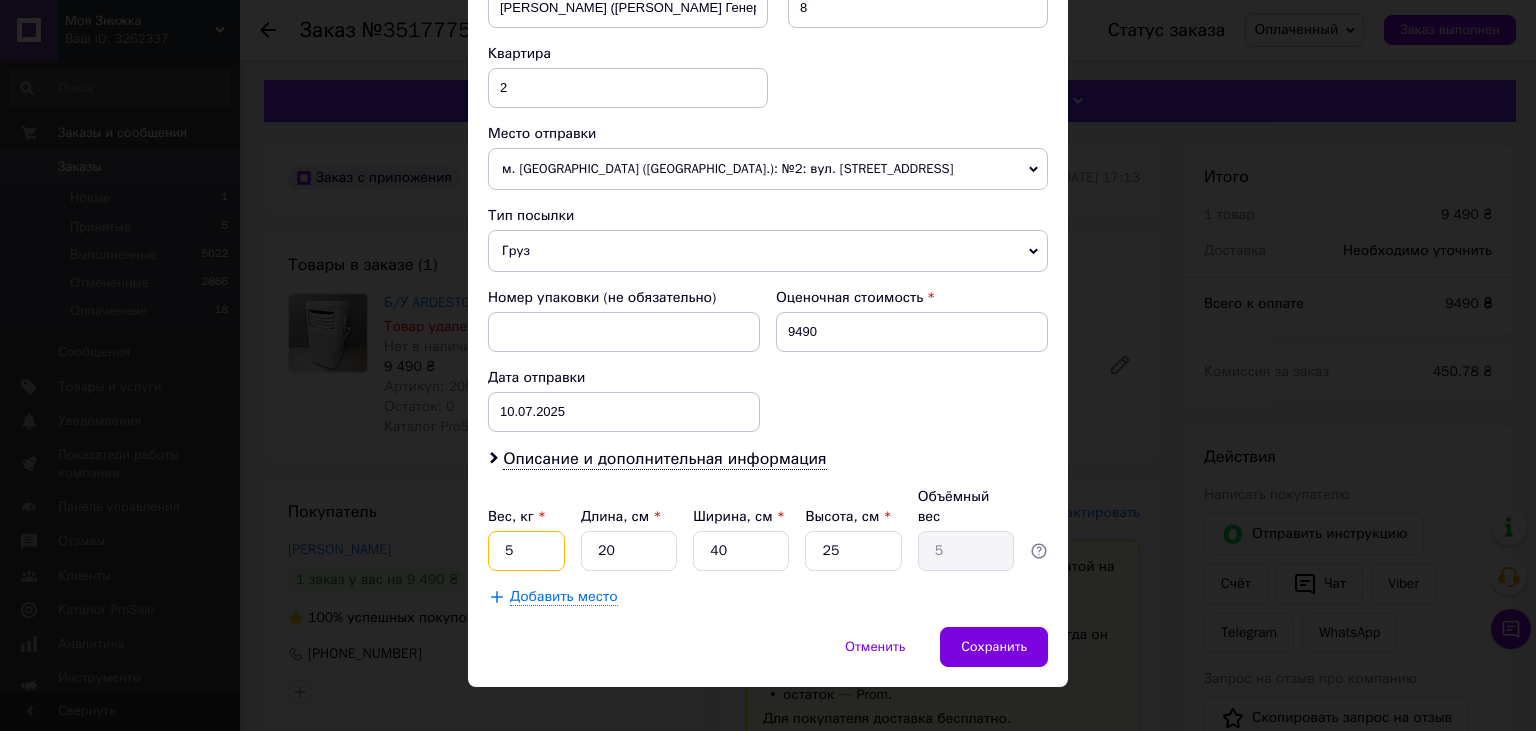 click on "5" at bounding box center [526, 551] 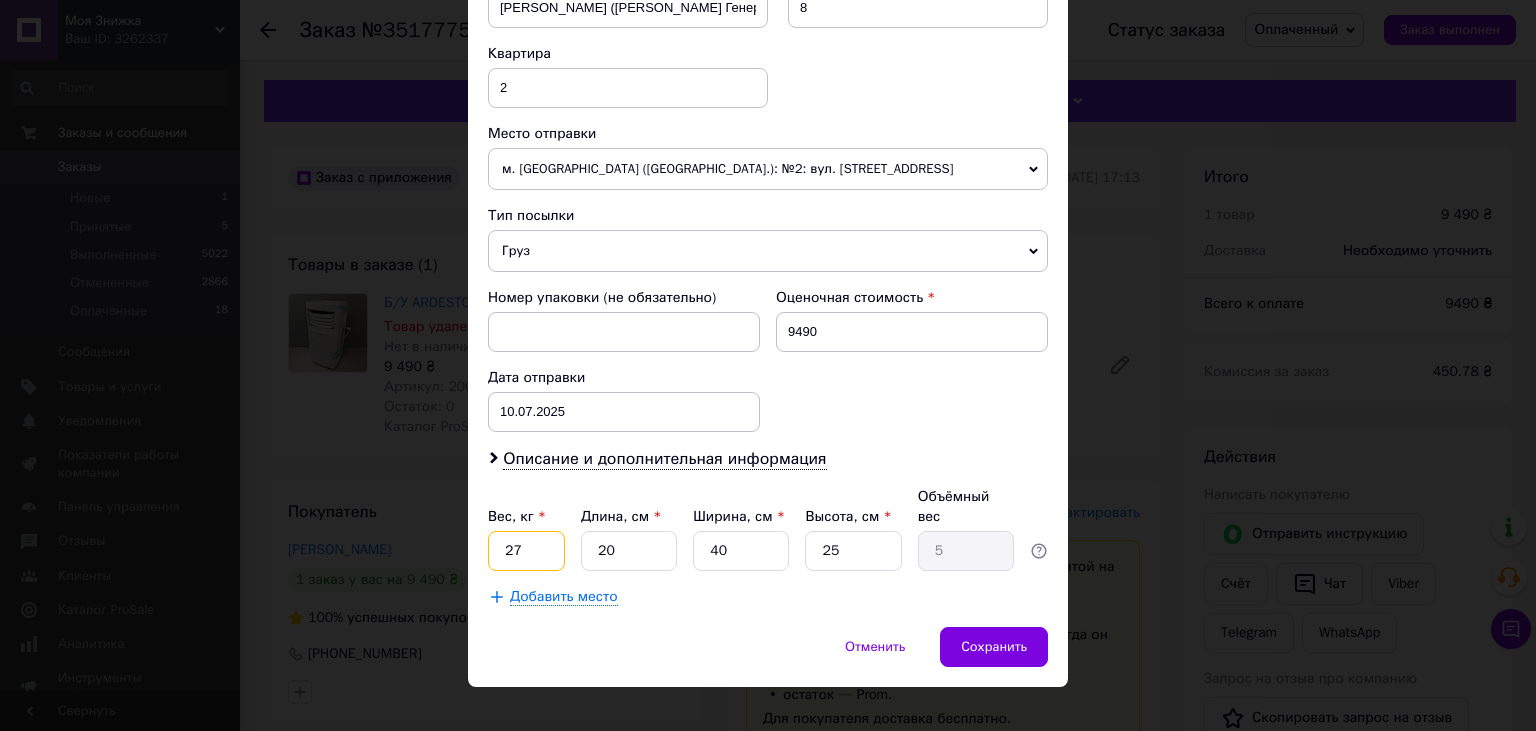 type on "27" 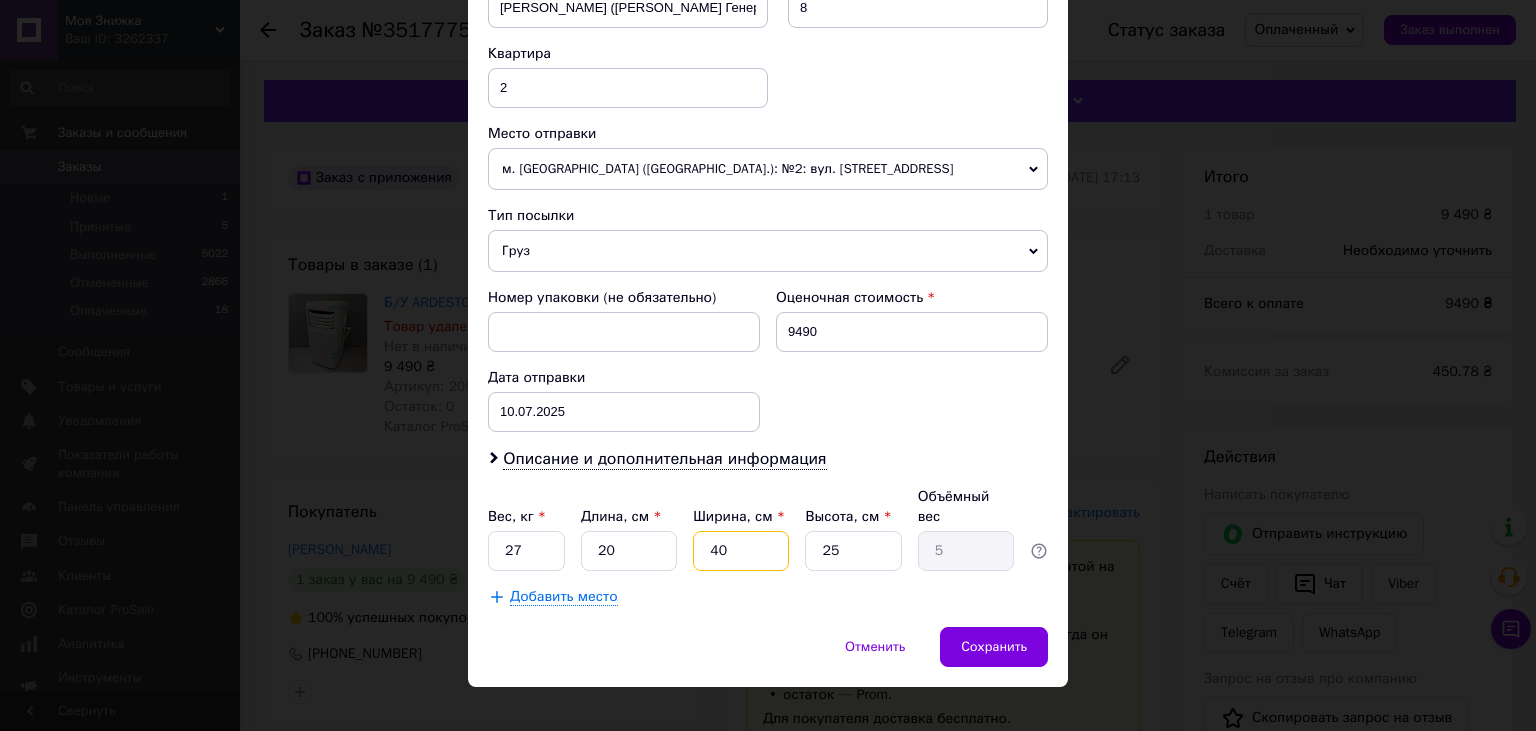 click on "40" at bounding box center (741, 551) 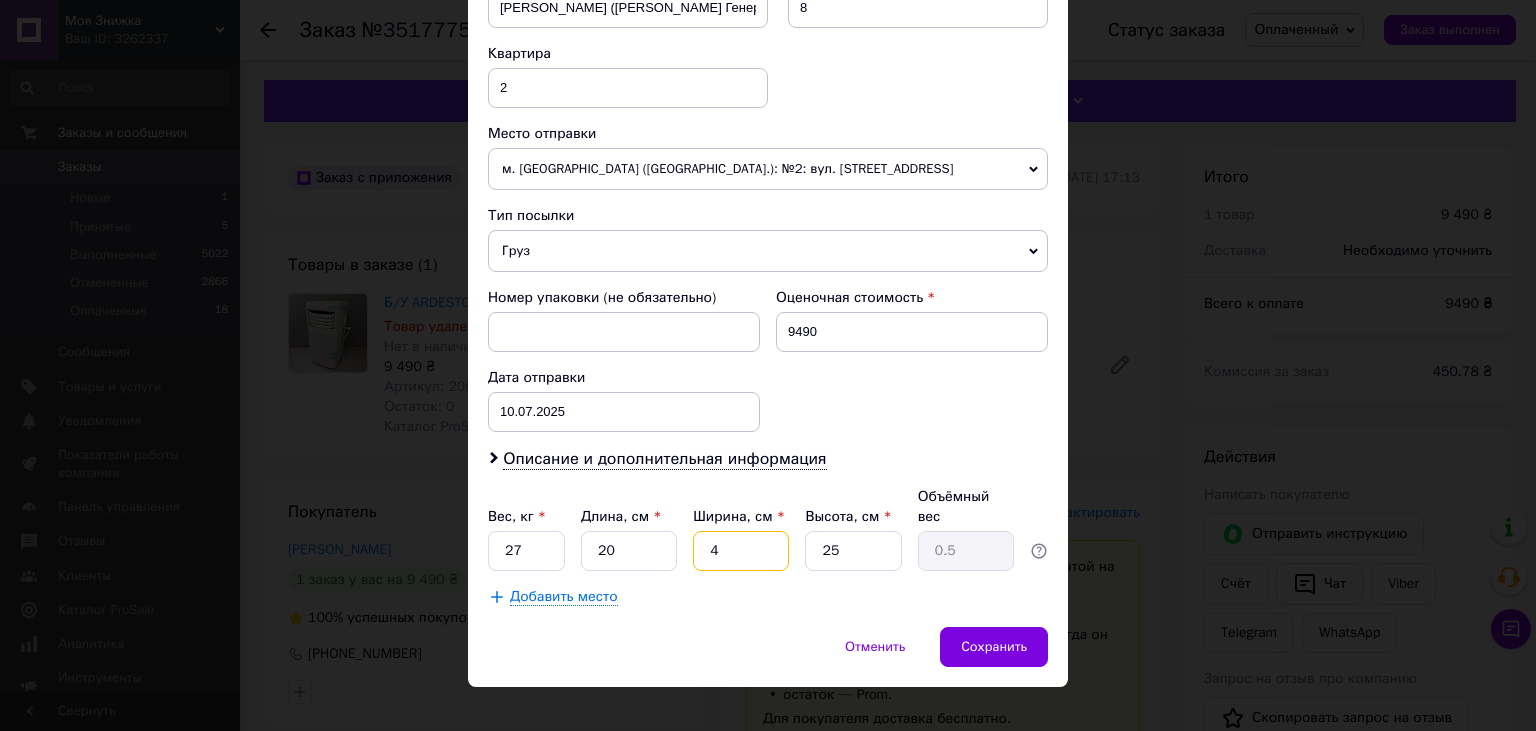 type 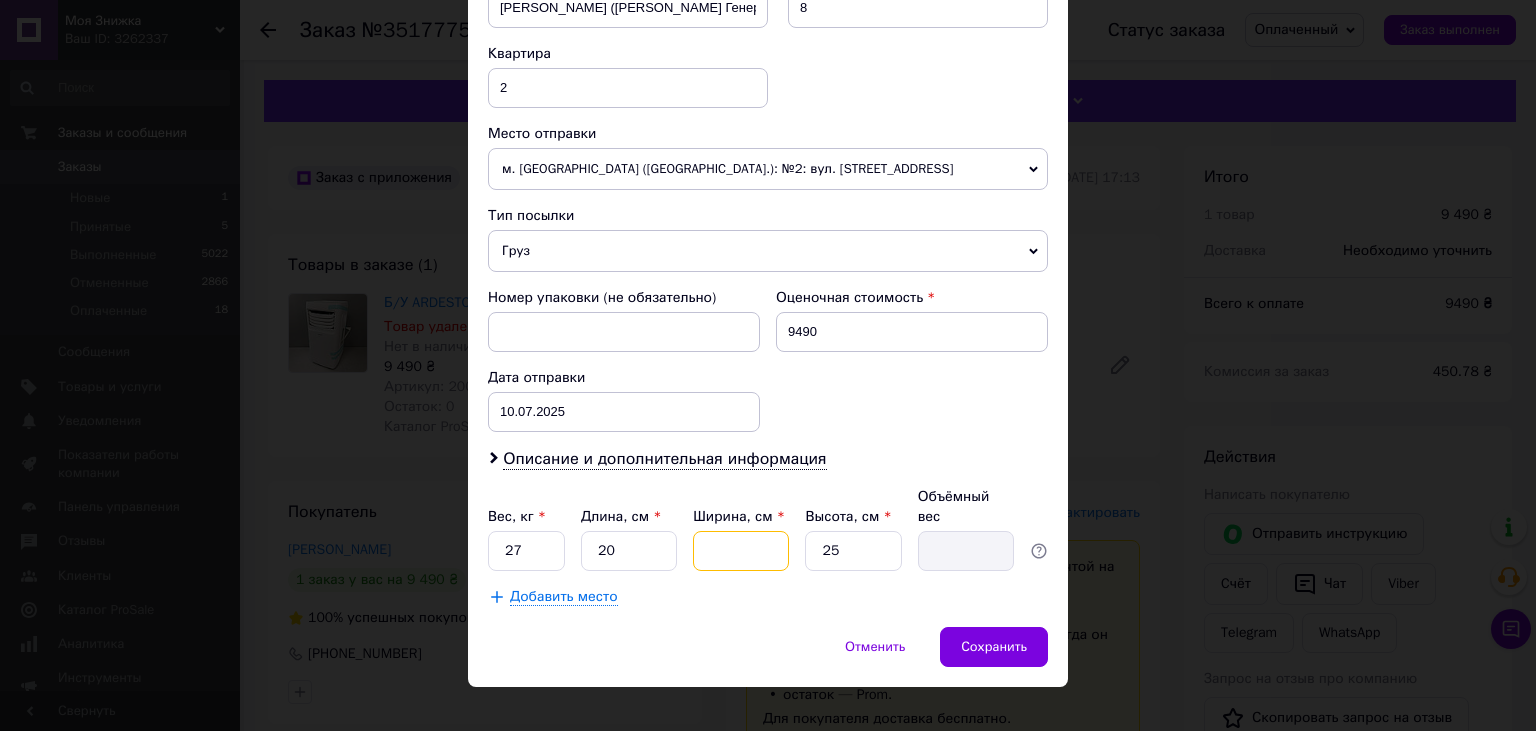 type on "3" 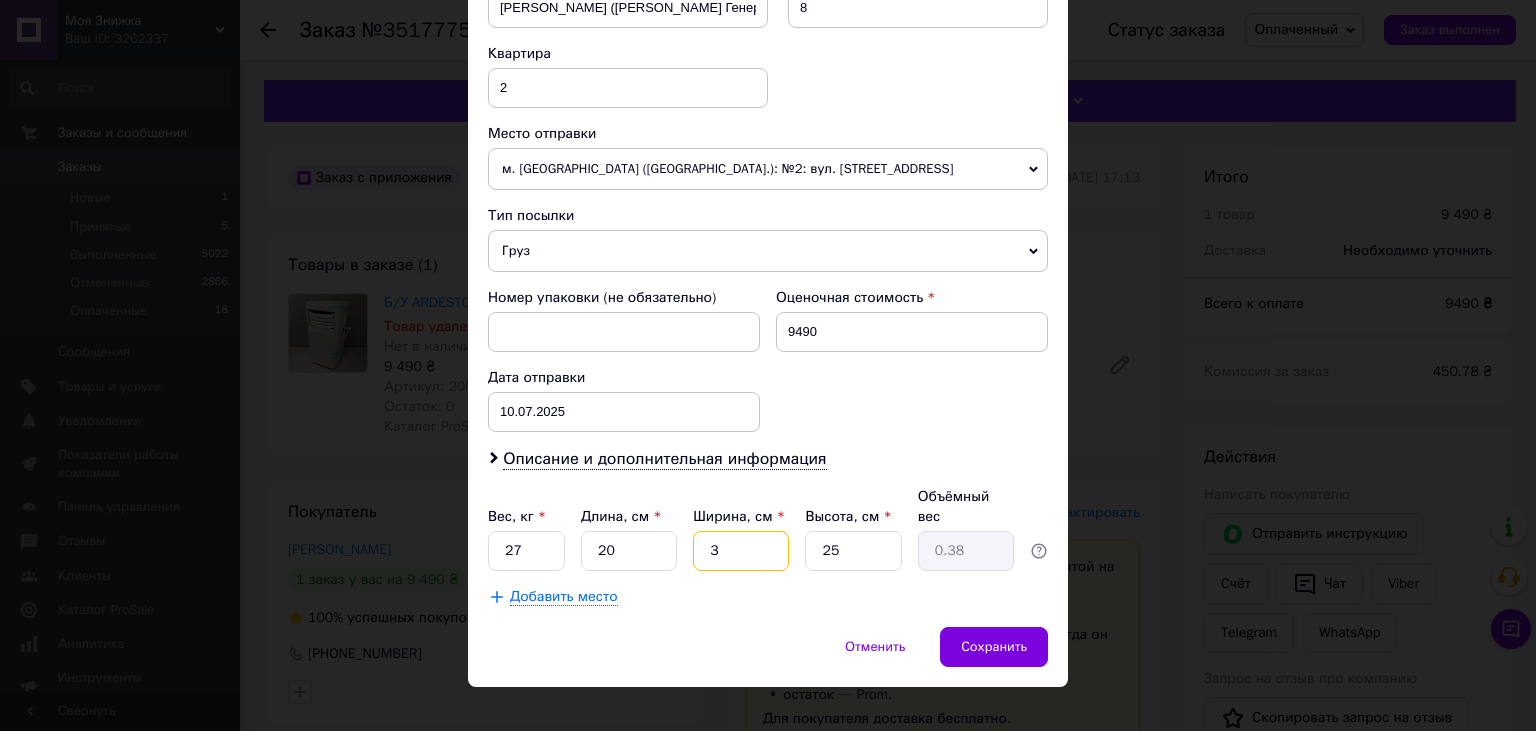 type on "37" 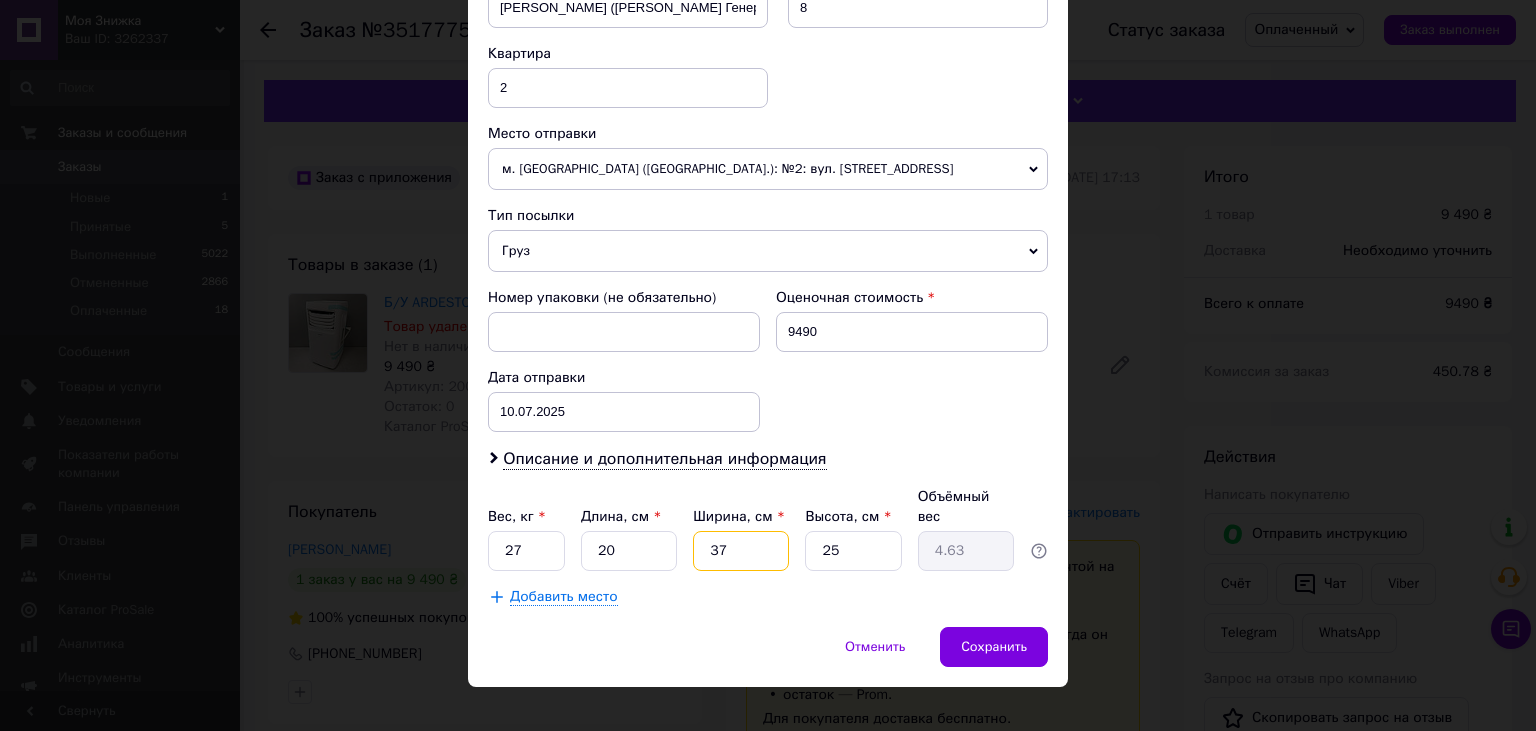 type on "37" 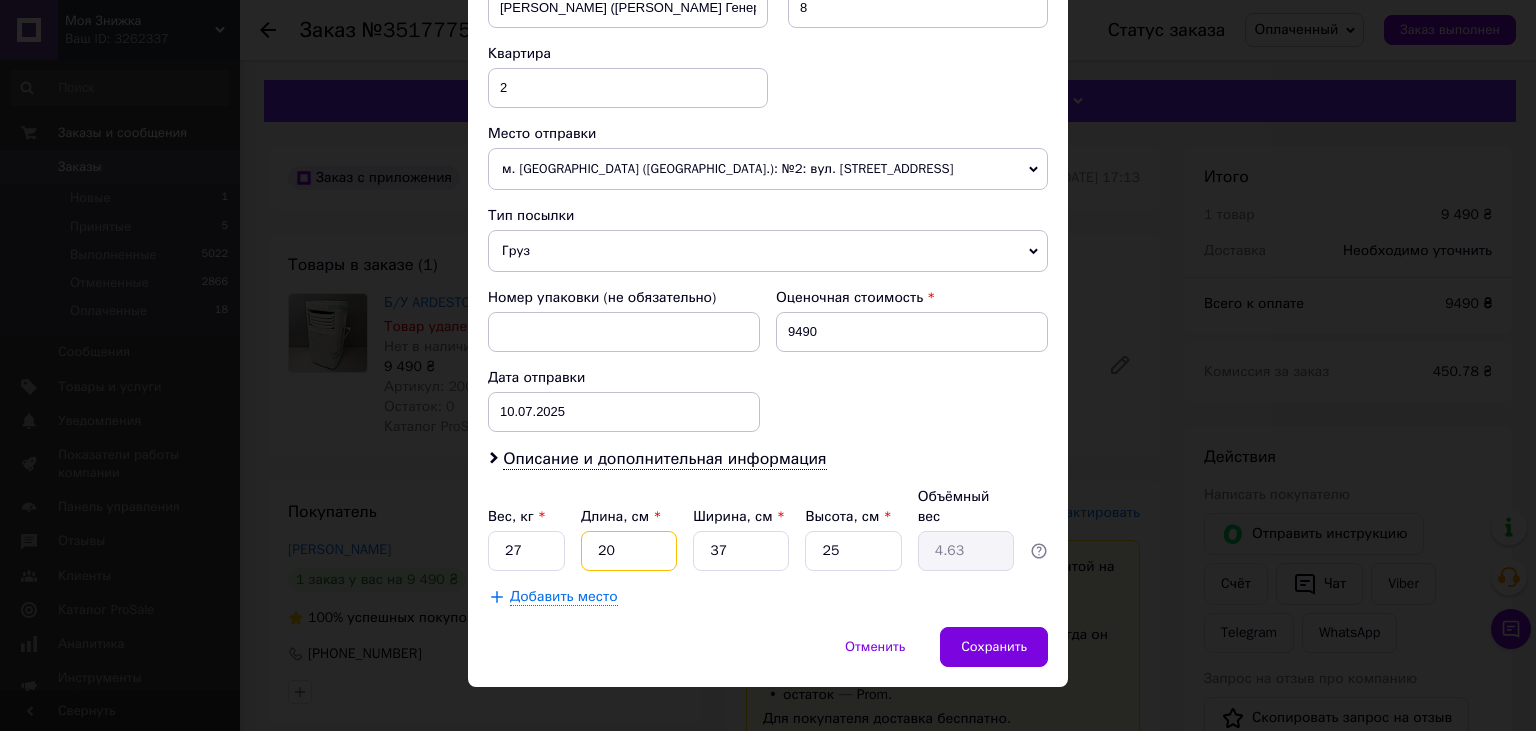 click on "20" at bounding box center [629, 551] 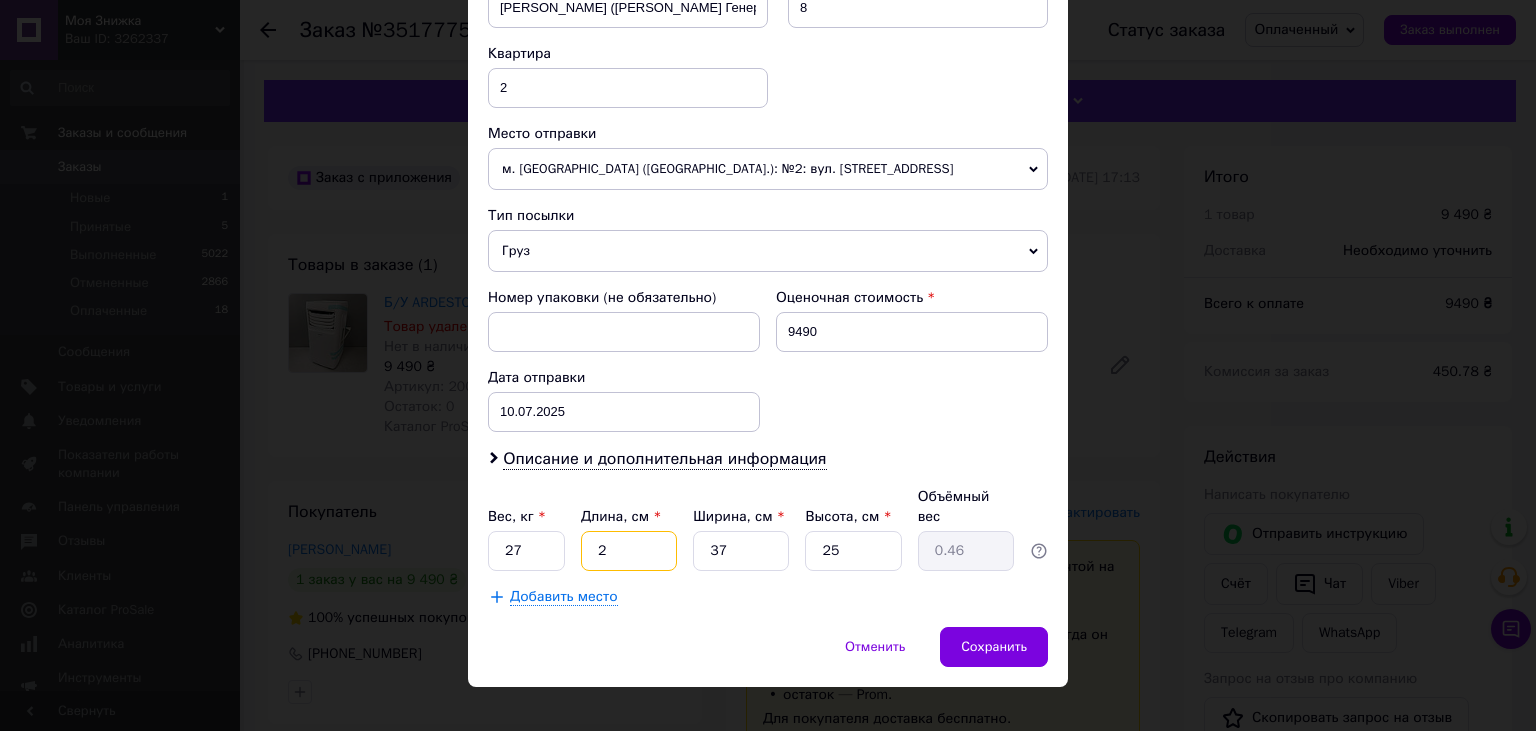 type 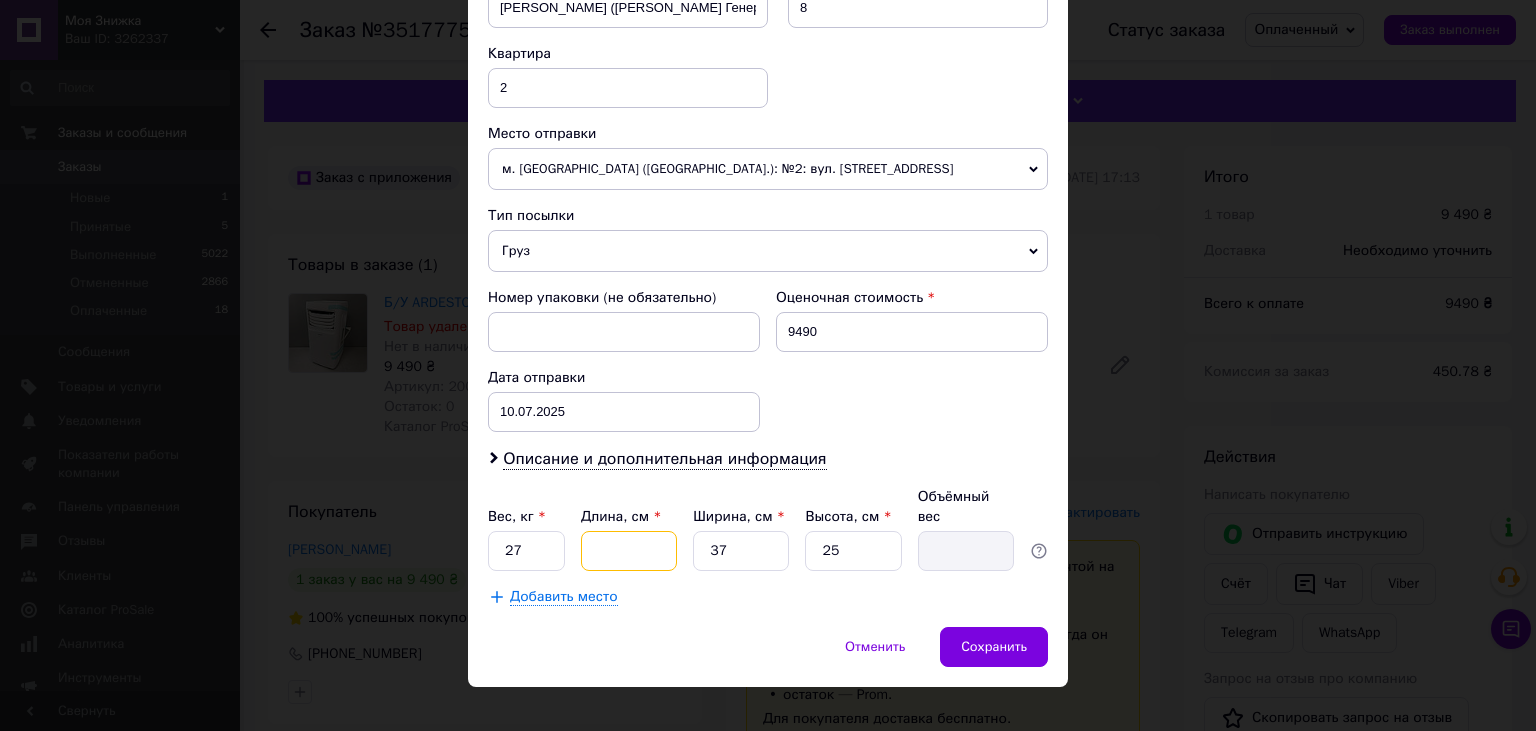 type on "3" 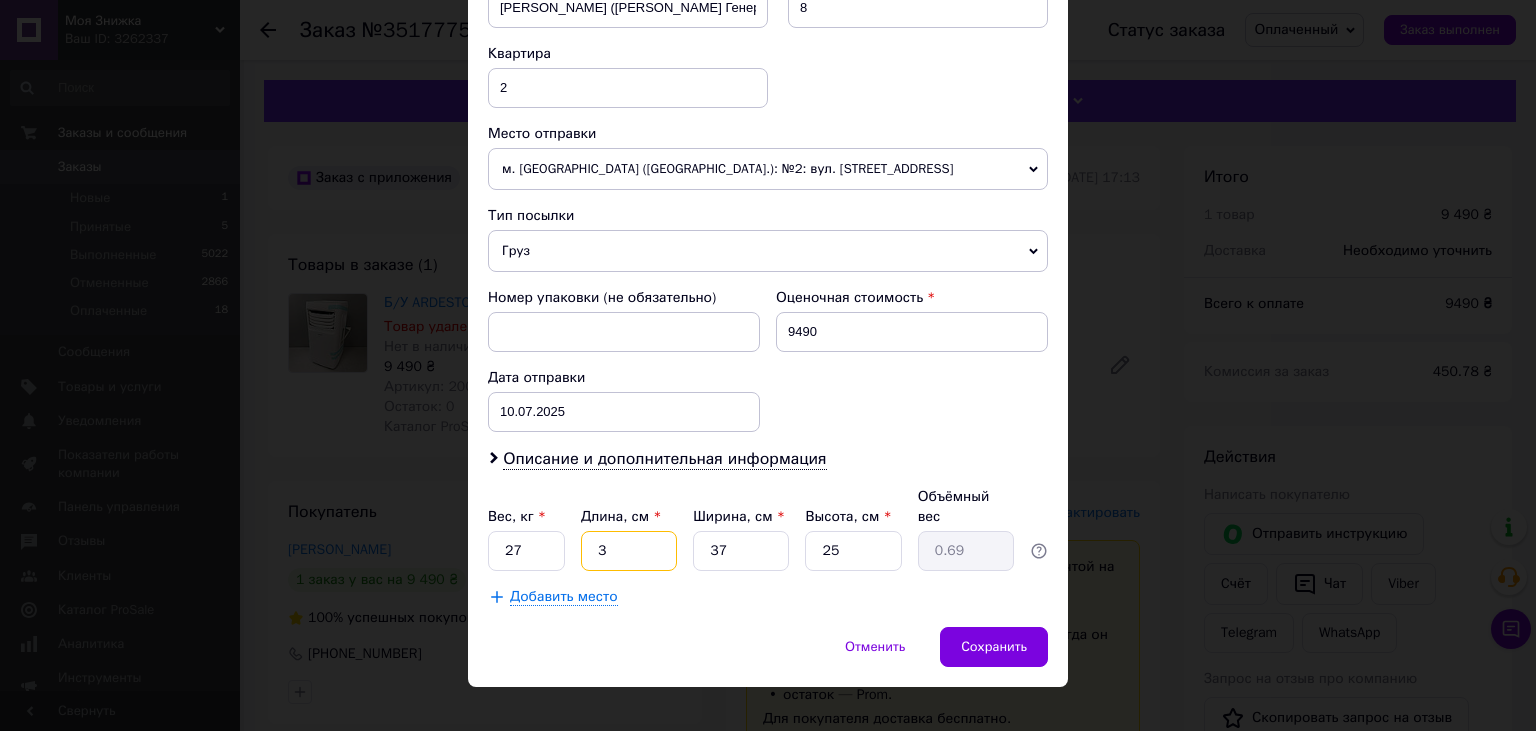 type on "39" 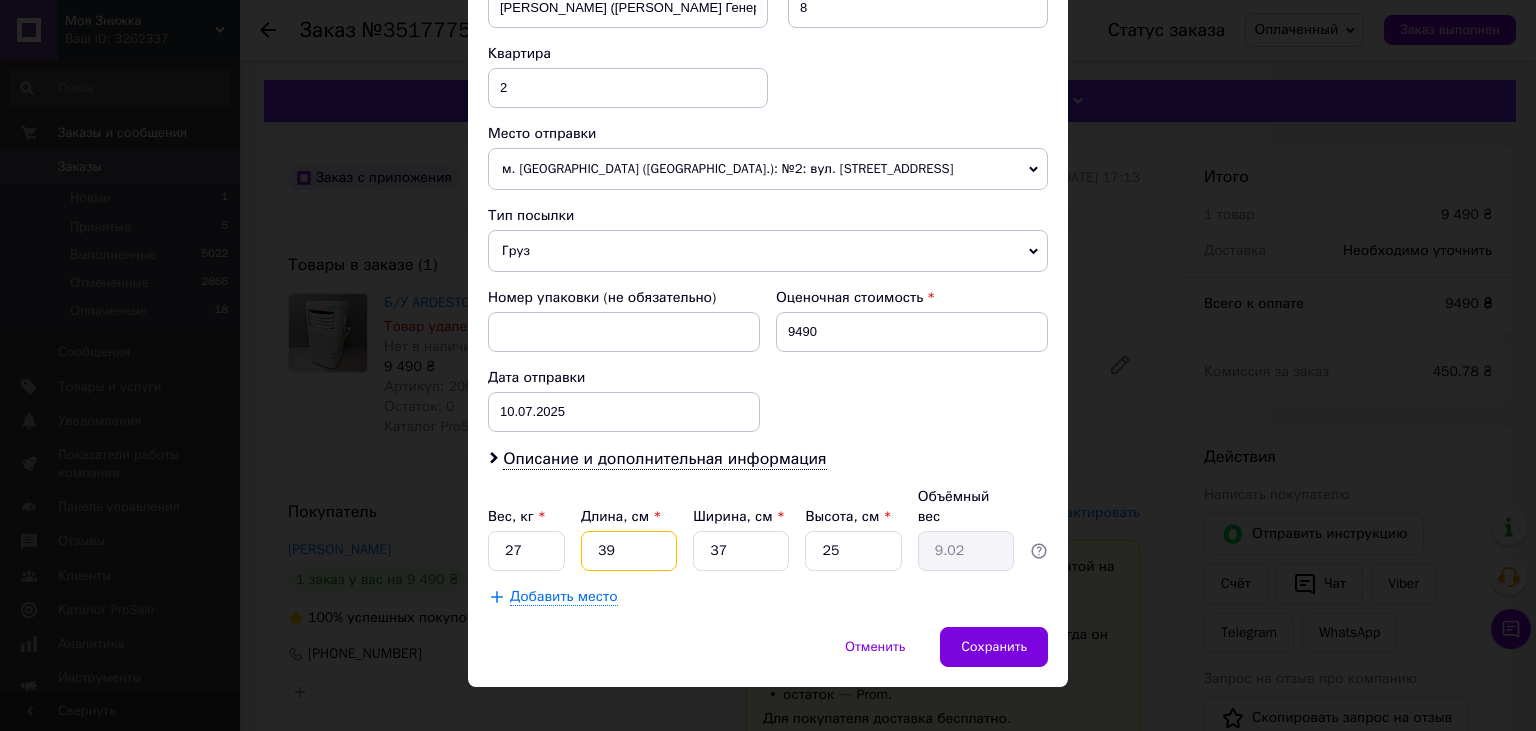 type on "39" 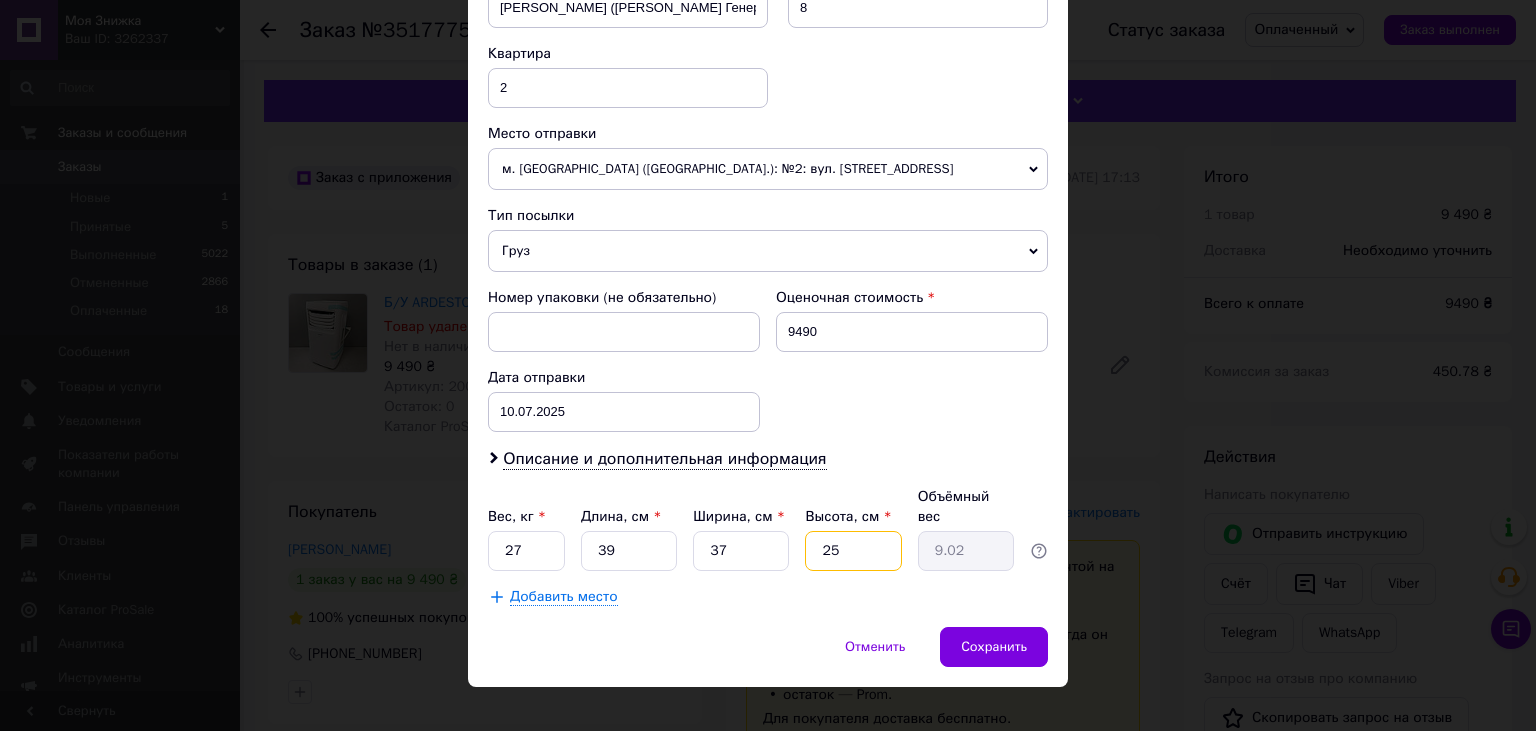 click on "25" at bounding box center (853, 551) 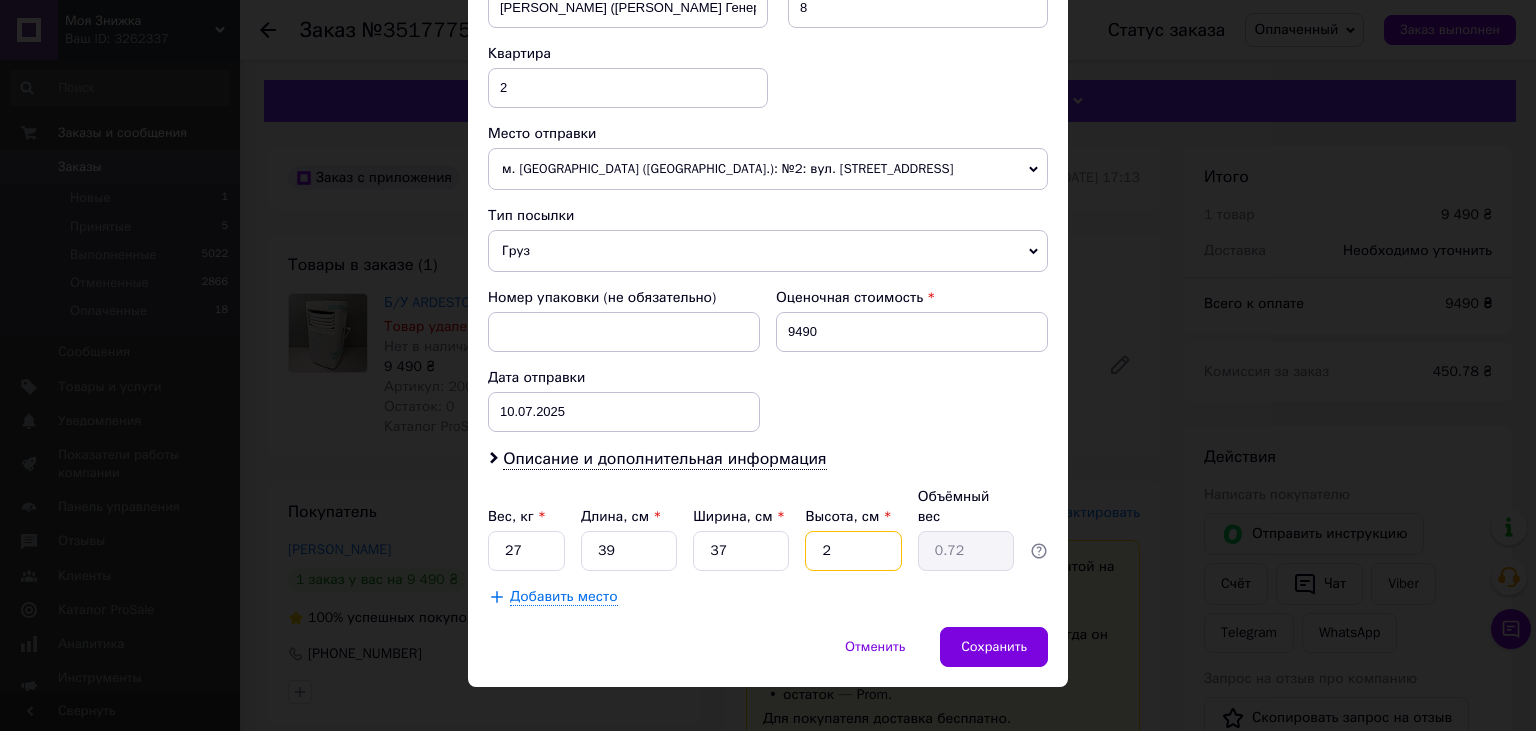 type 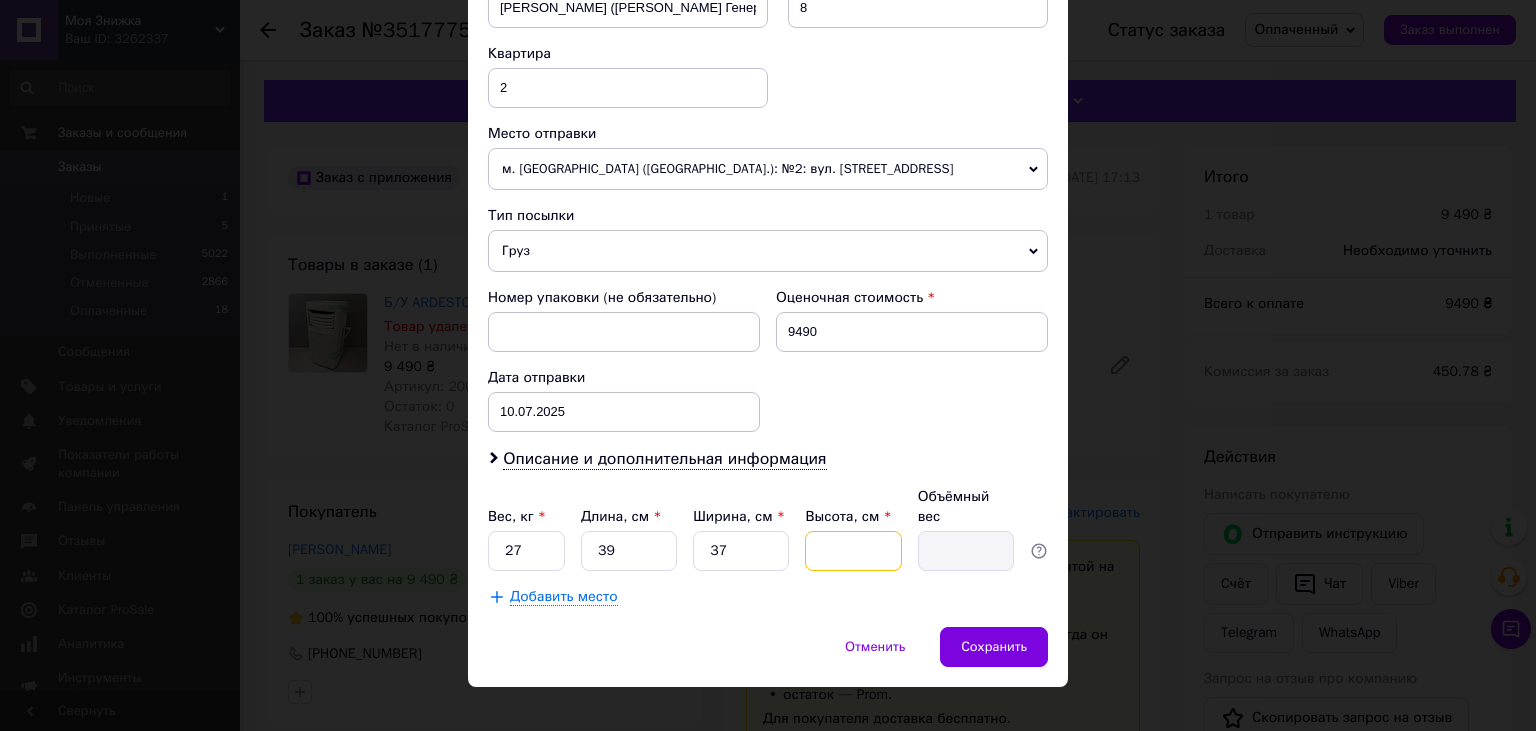 type on "7" 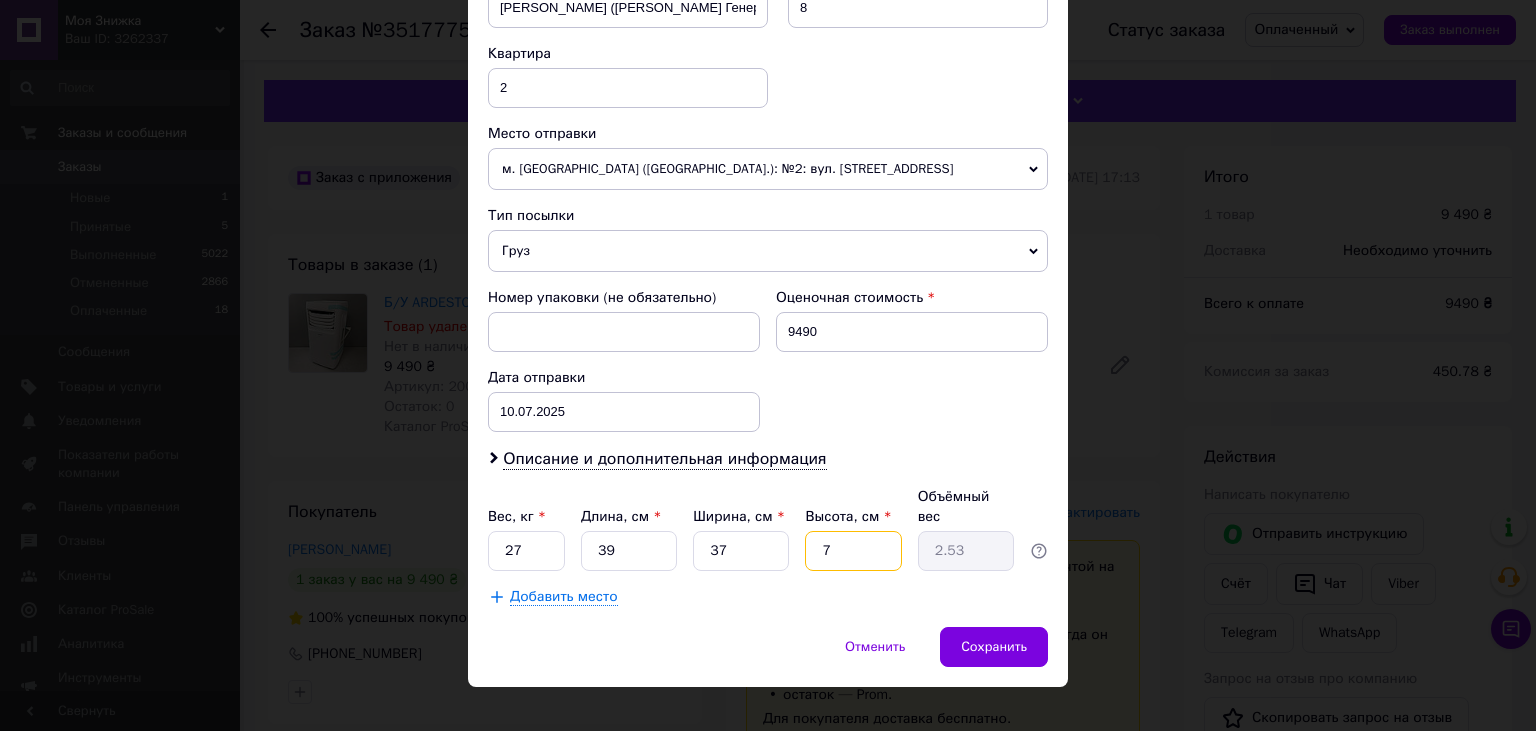 type on "70" 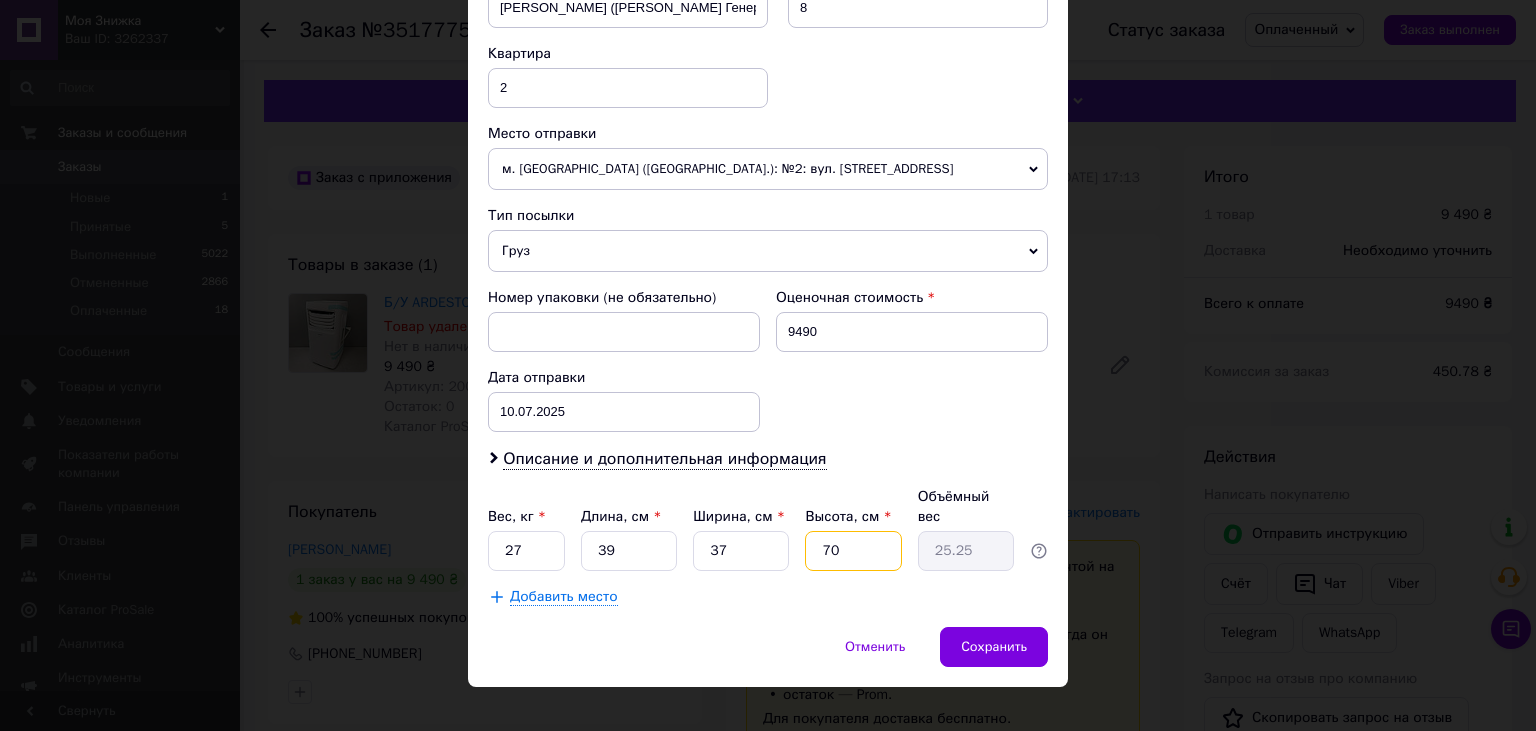 type on "70" 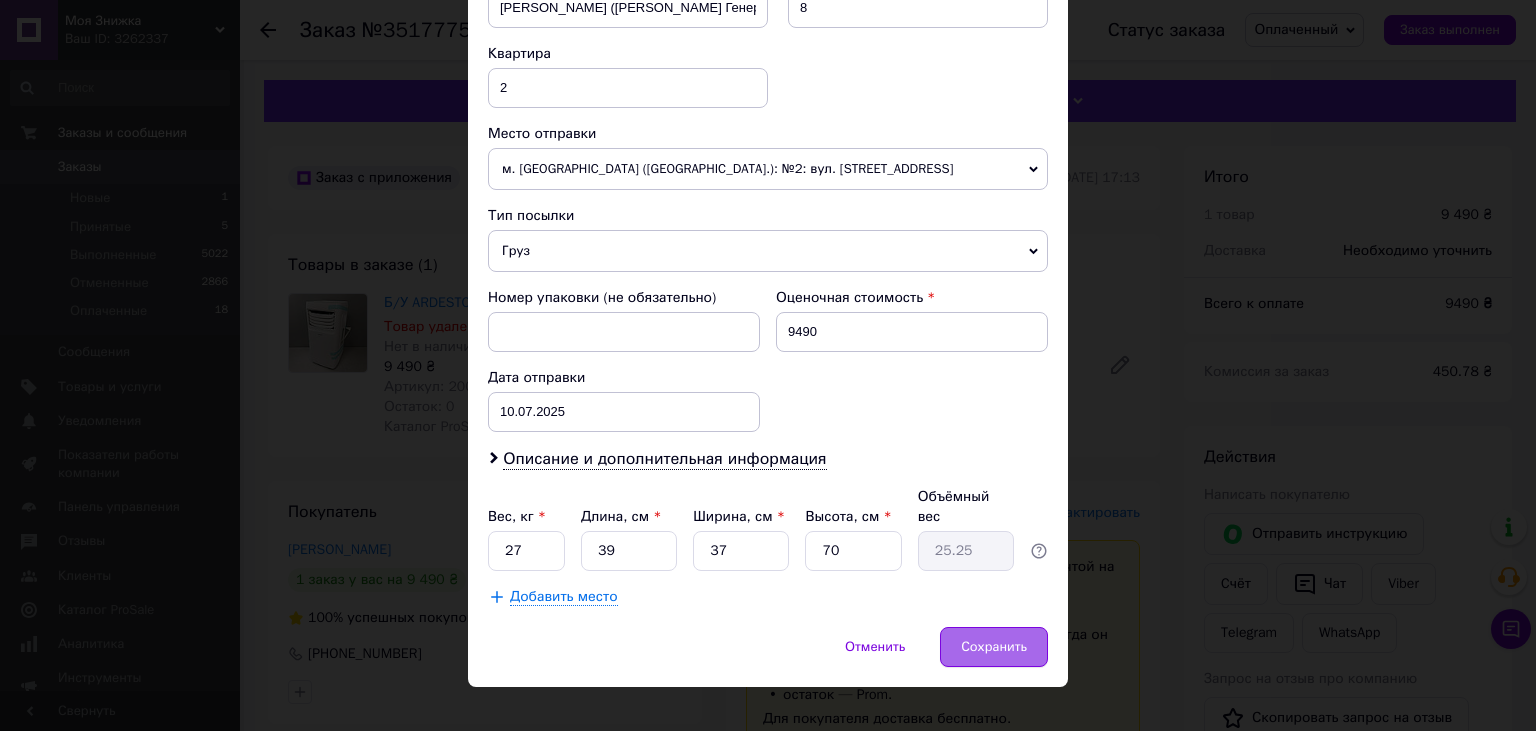 click on "Сохранить" at bounding box center [994, 647] 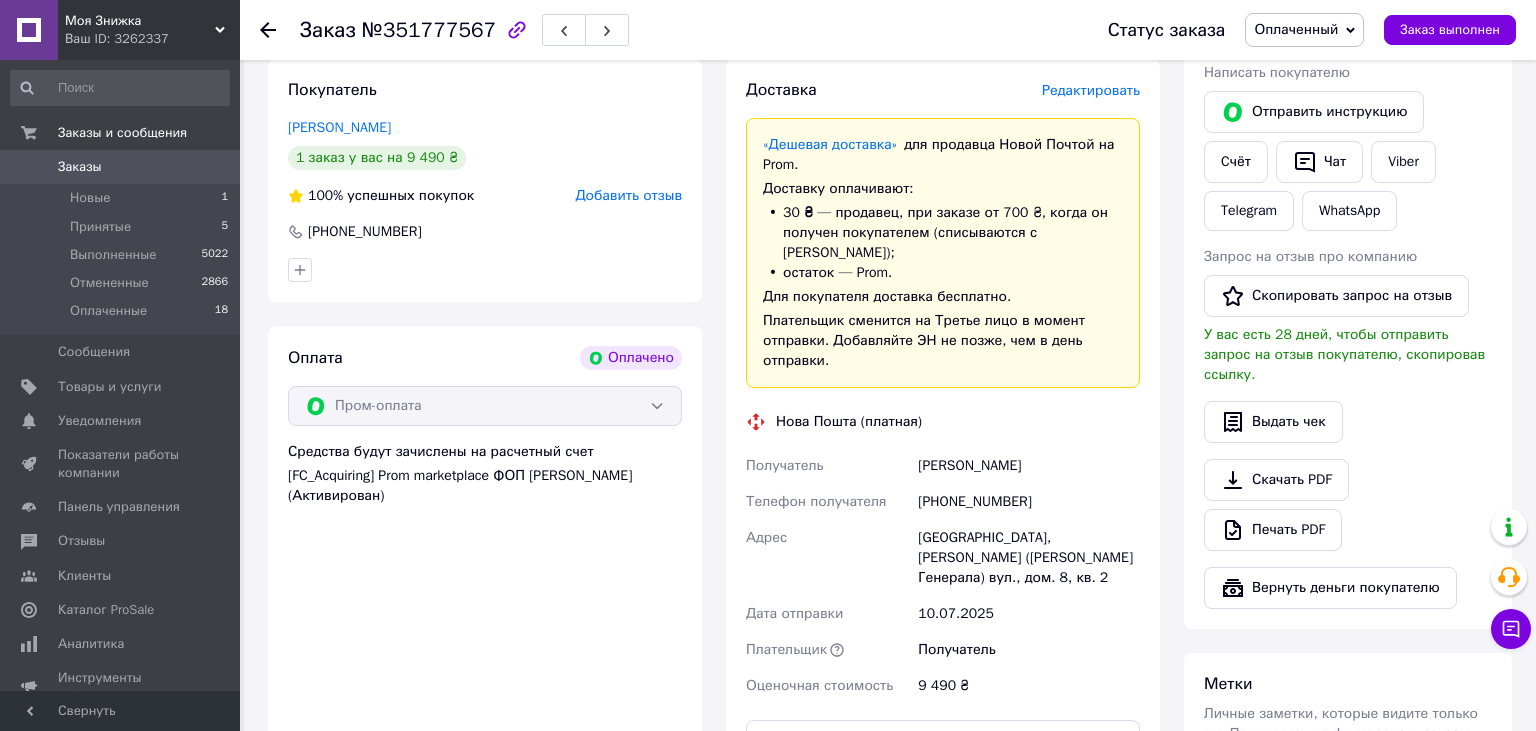 scroll, scrollTop: 739, scrollLeft: 0, axis: vertical 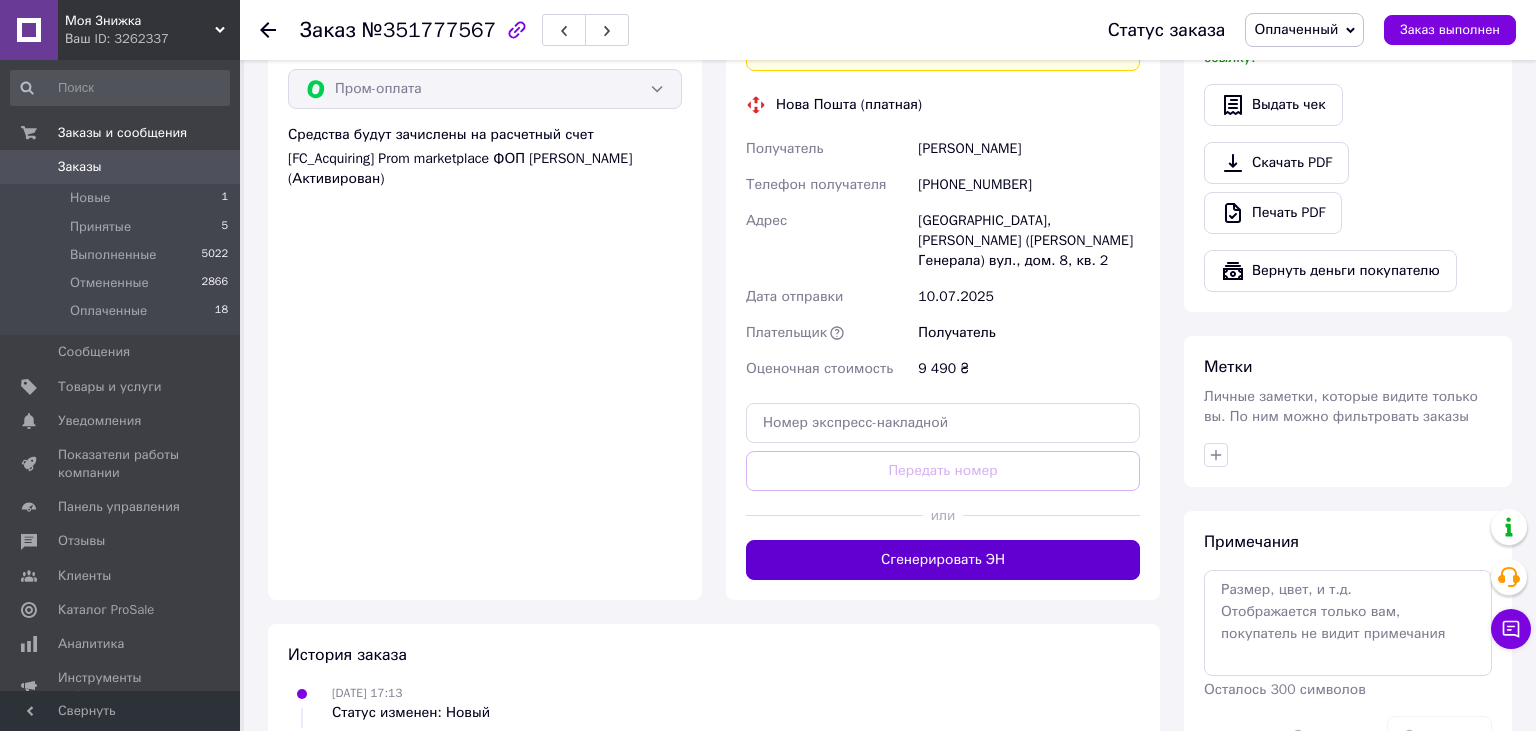click on "Сгенерировать ЭН" at bounding box center [943, 560] 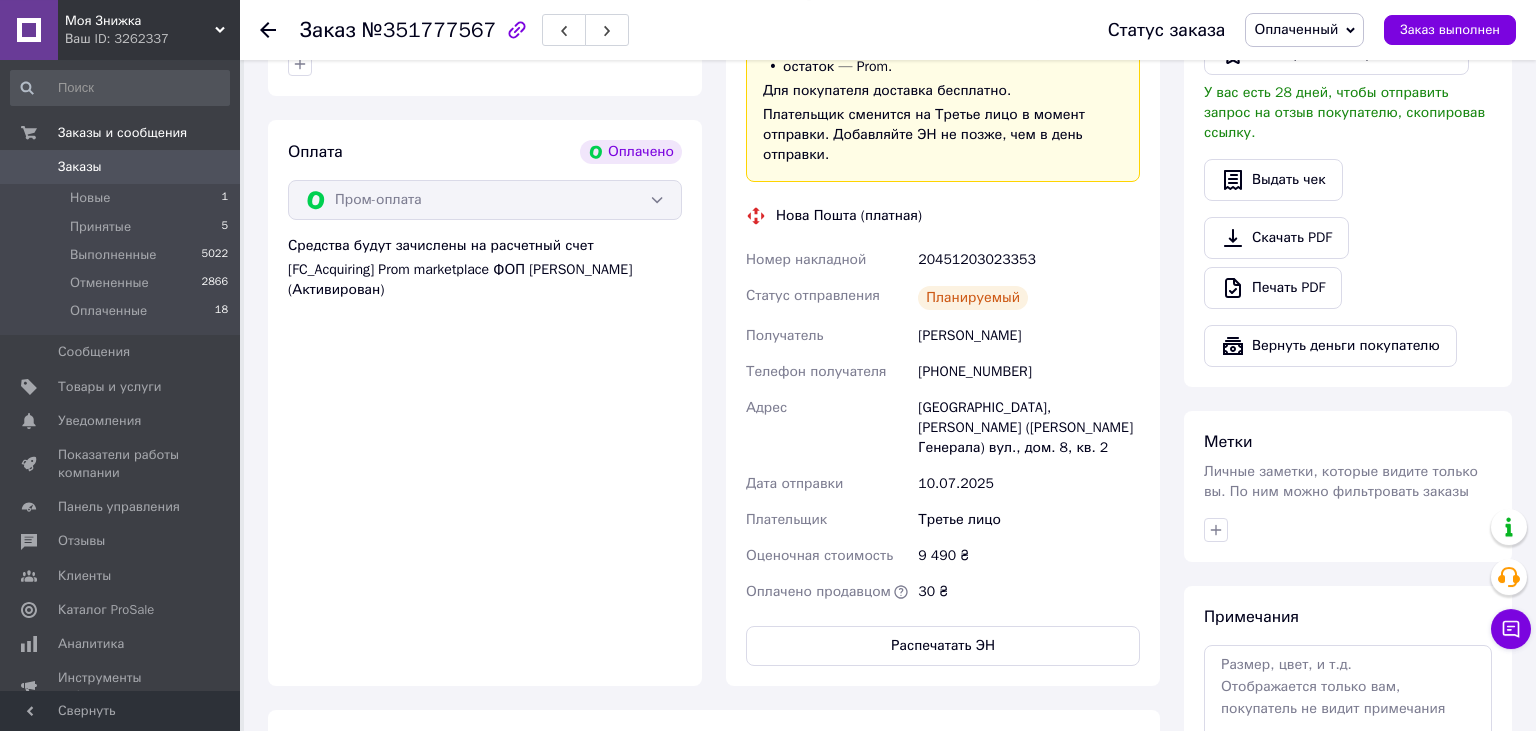 scroll, scrollTop: 528, scrollLeft: 0, axis: vertical 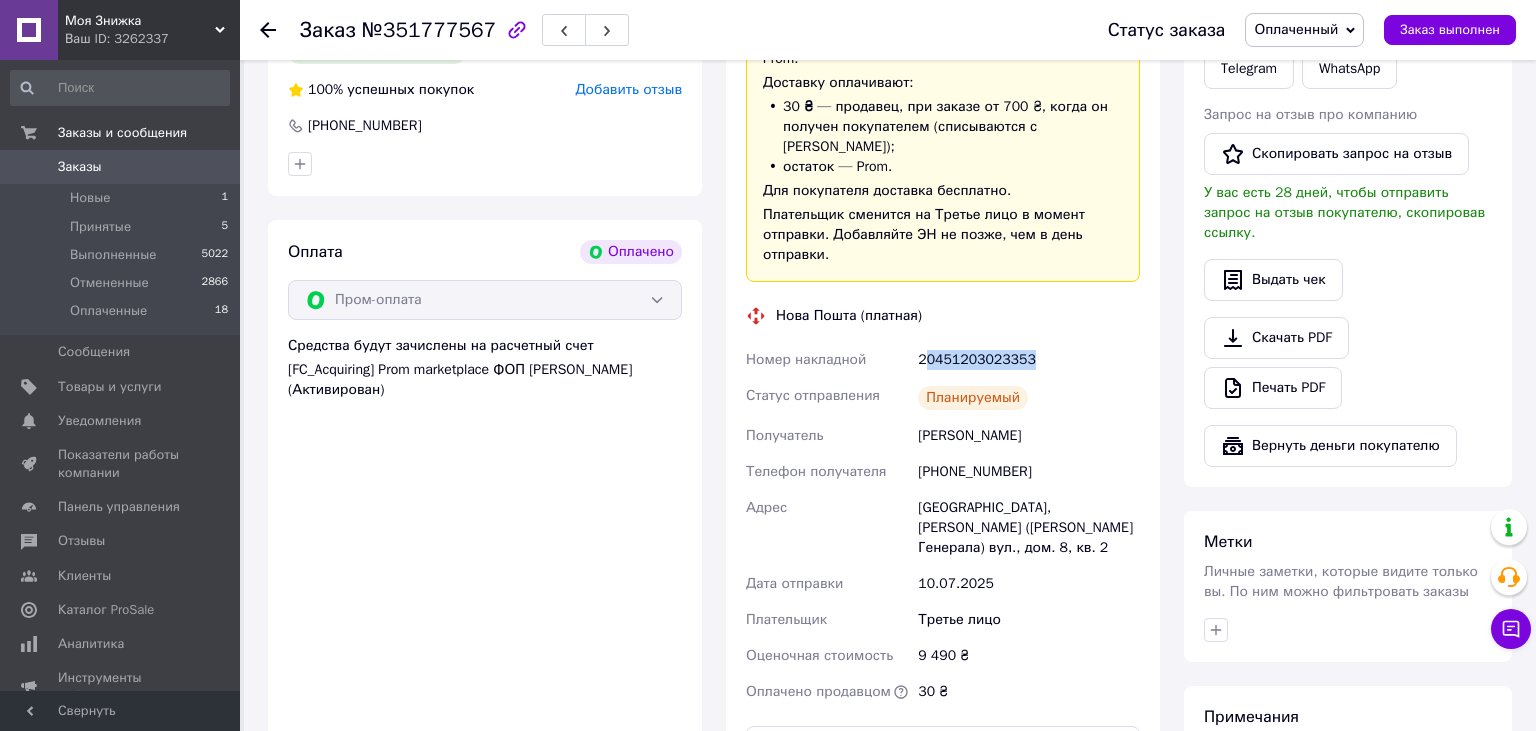 drag, startPoint x: 922, startPoint y: 343, endPoint x: 1047, endPoint y: 347, distance: 125.06398 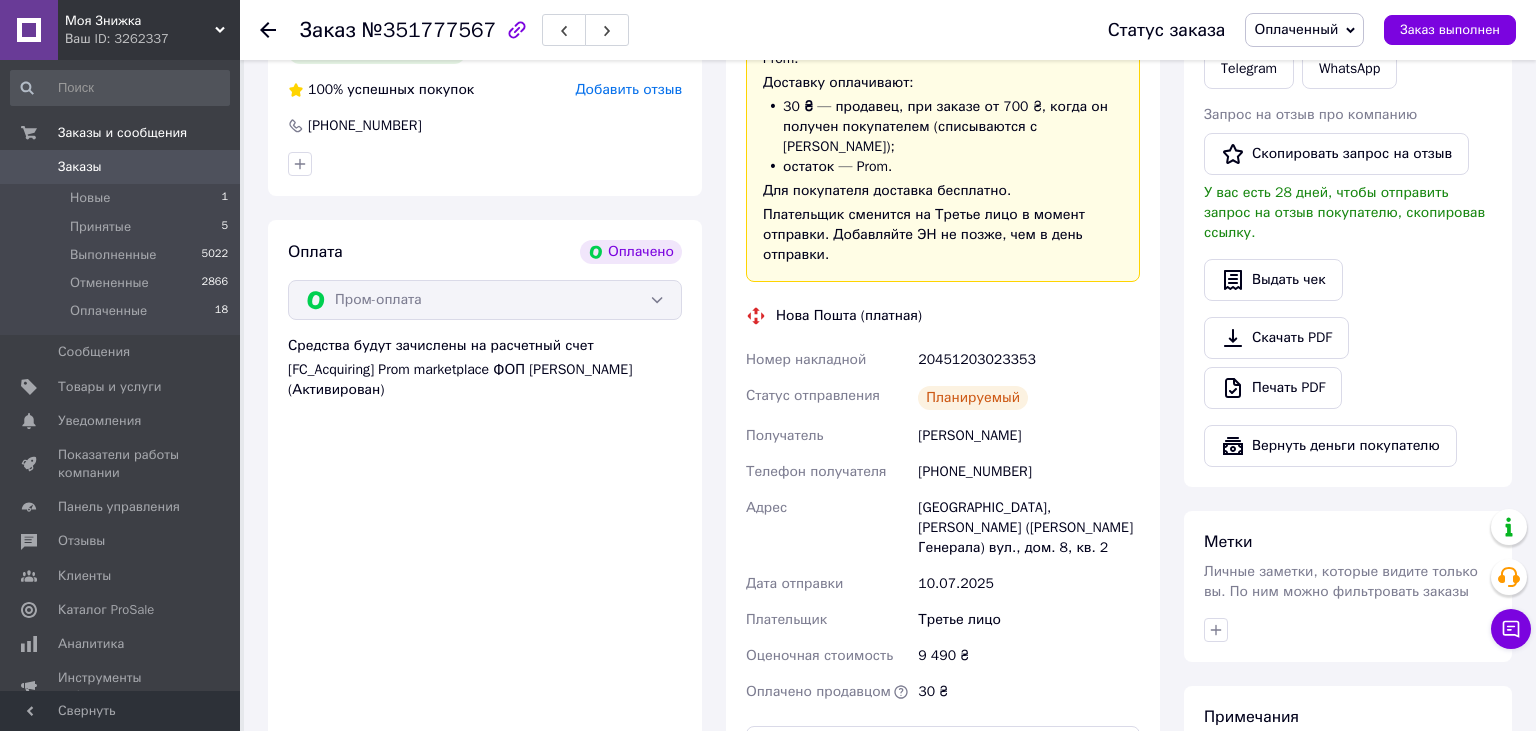 click on "20451203023353" at bounding box center [1029, 360] 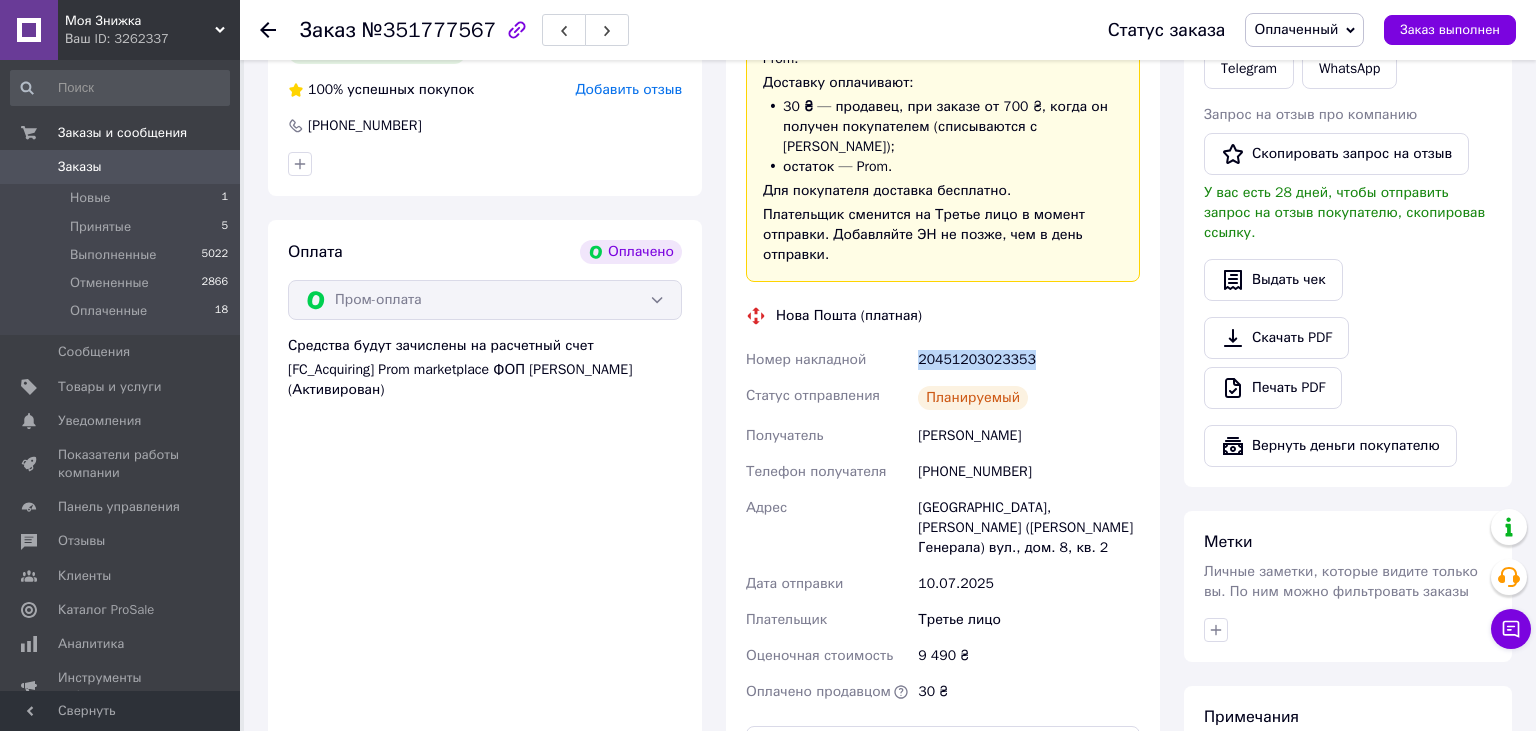 drag, startPoint x: 918, startPoint y: 335, endPoint x: 1059, endPoint y: 340, distance: 141.08862 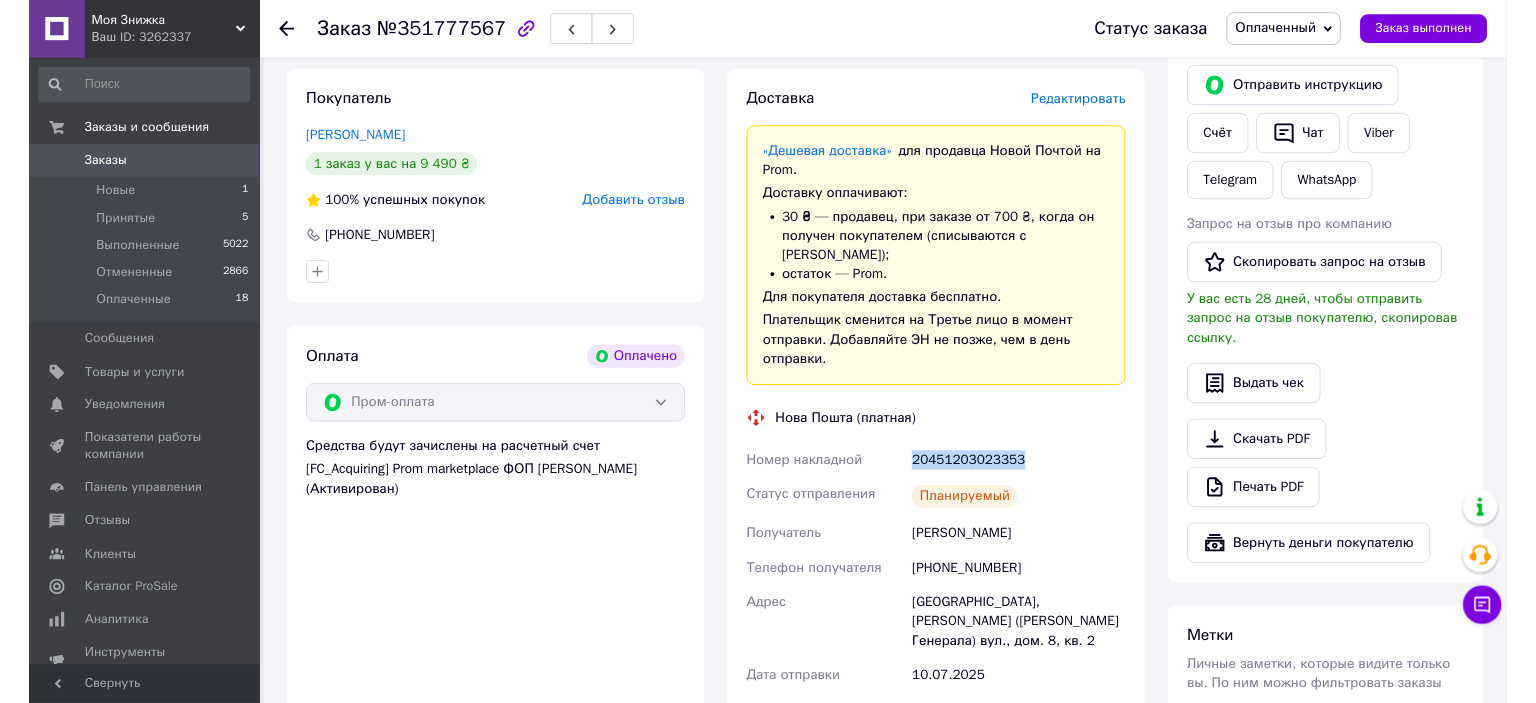 scroll, scrollTop: 422, scrollLeft: 0, axis: vertical 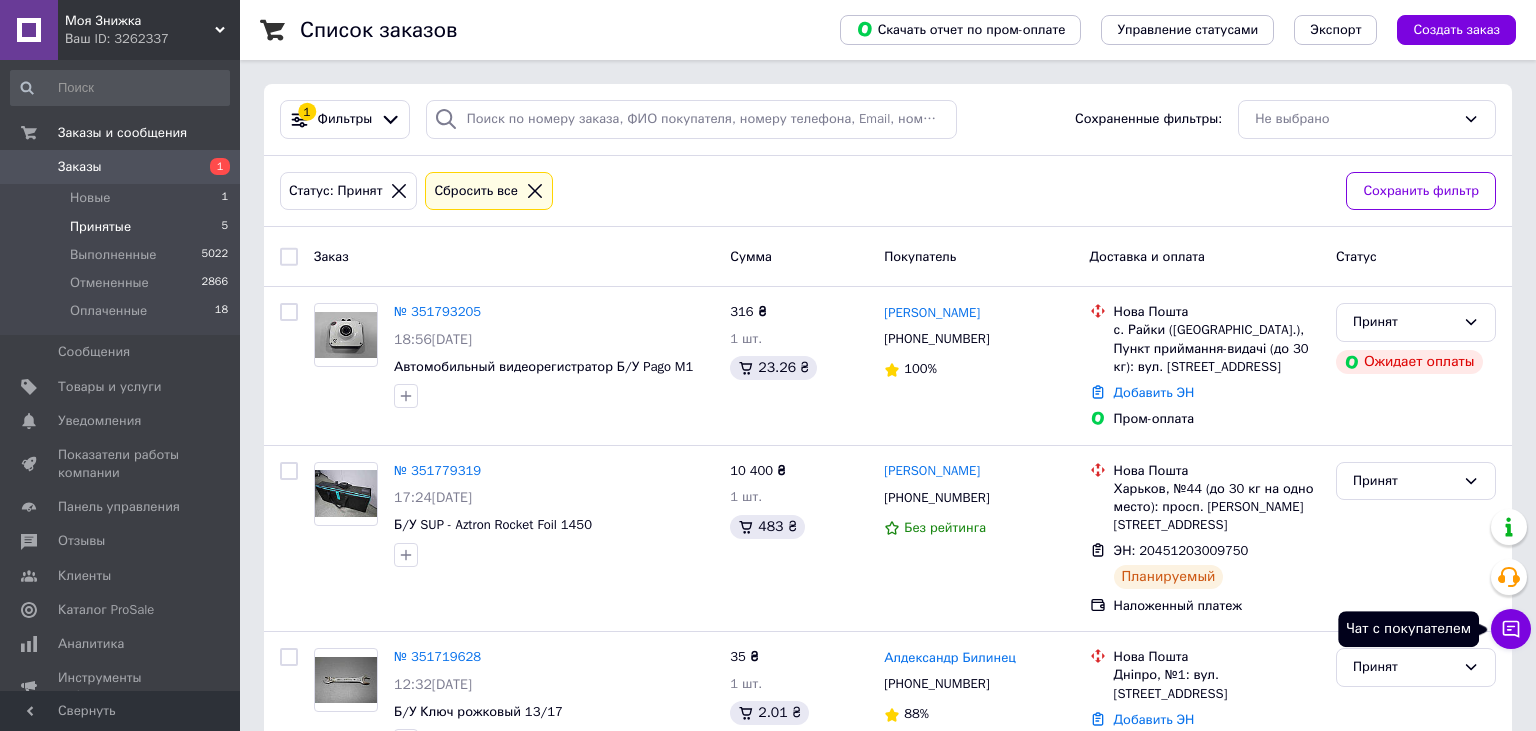 click on "Чат с покупателем" at bounding box center (1511, 629) 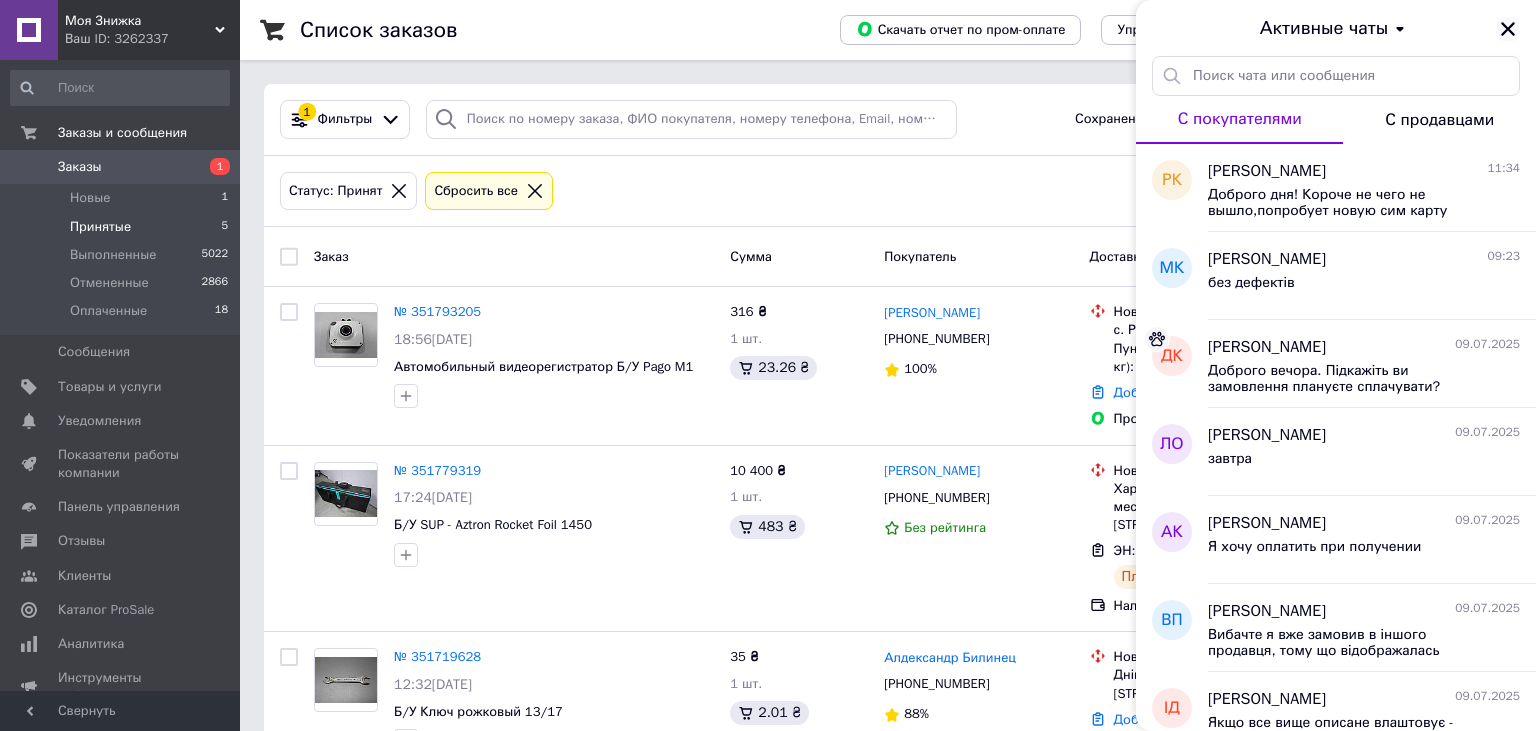 click 